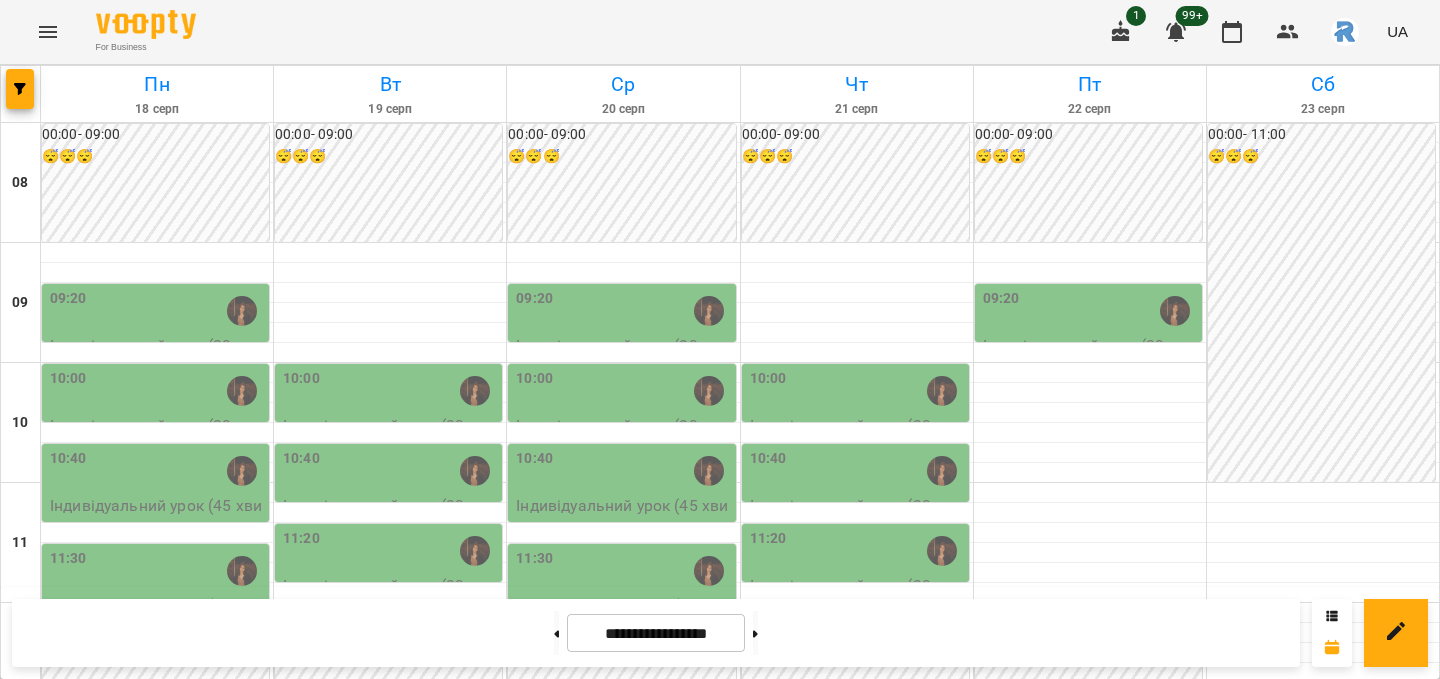 scroll, scrollTop: 0, scrollLeft: 0, axis: both 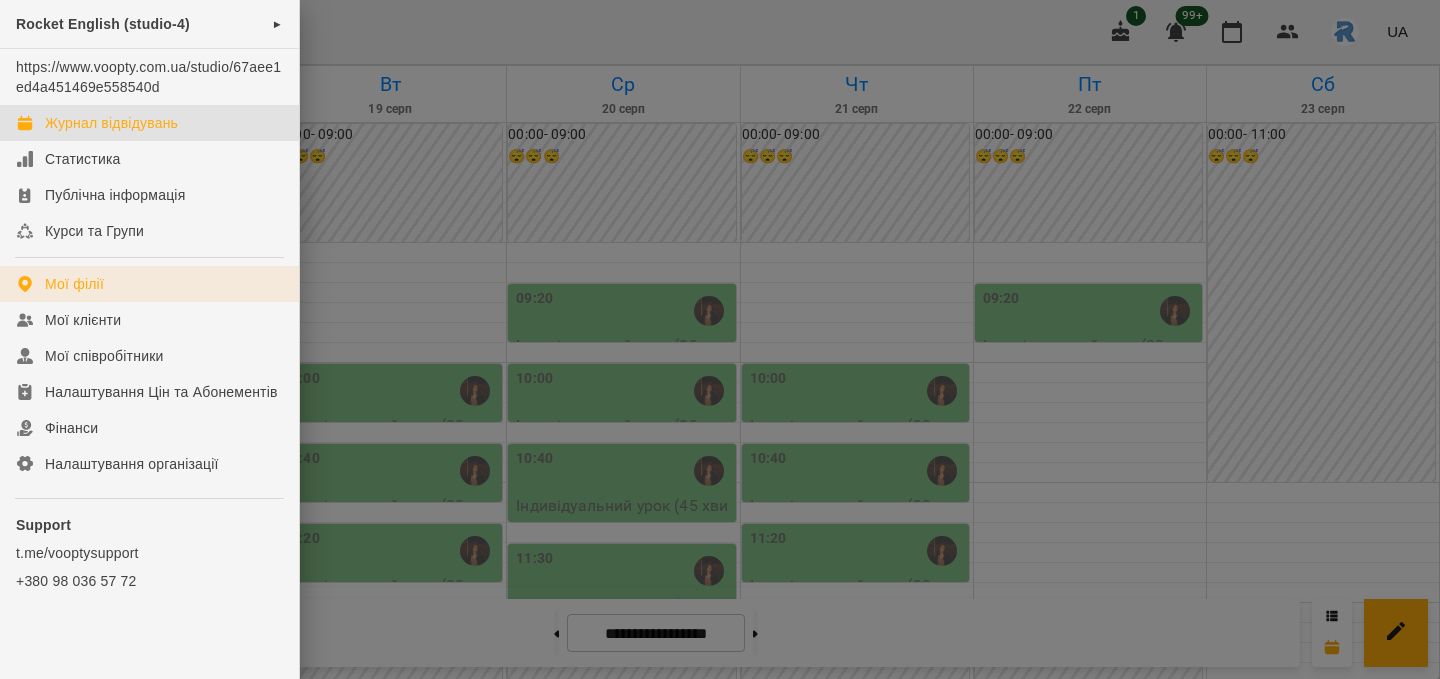 click on "Мої філії" at bounding box center (149, 284) 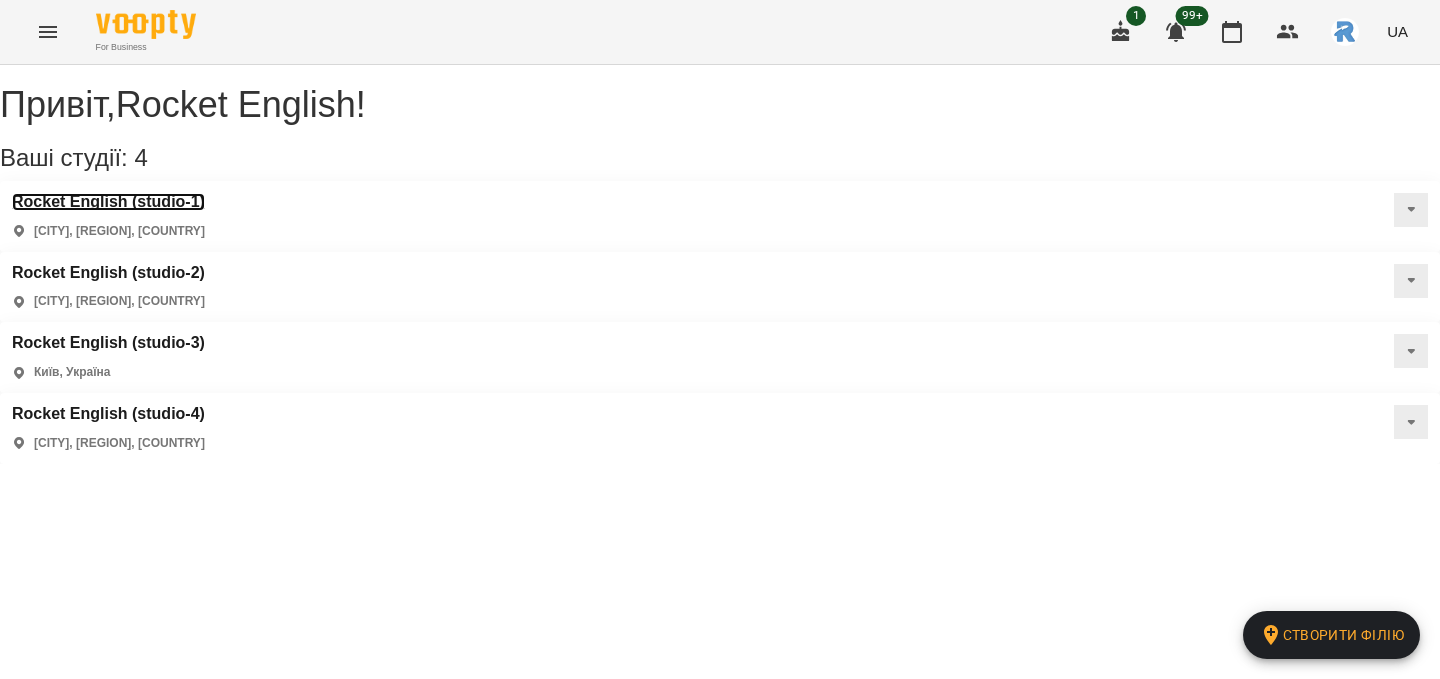 click on "Rocket English (studio-1)" at bounding box center [108, 202] 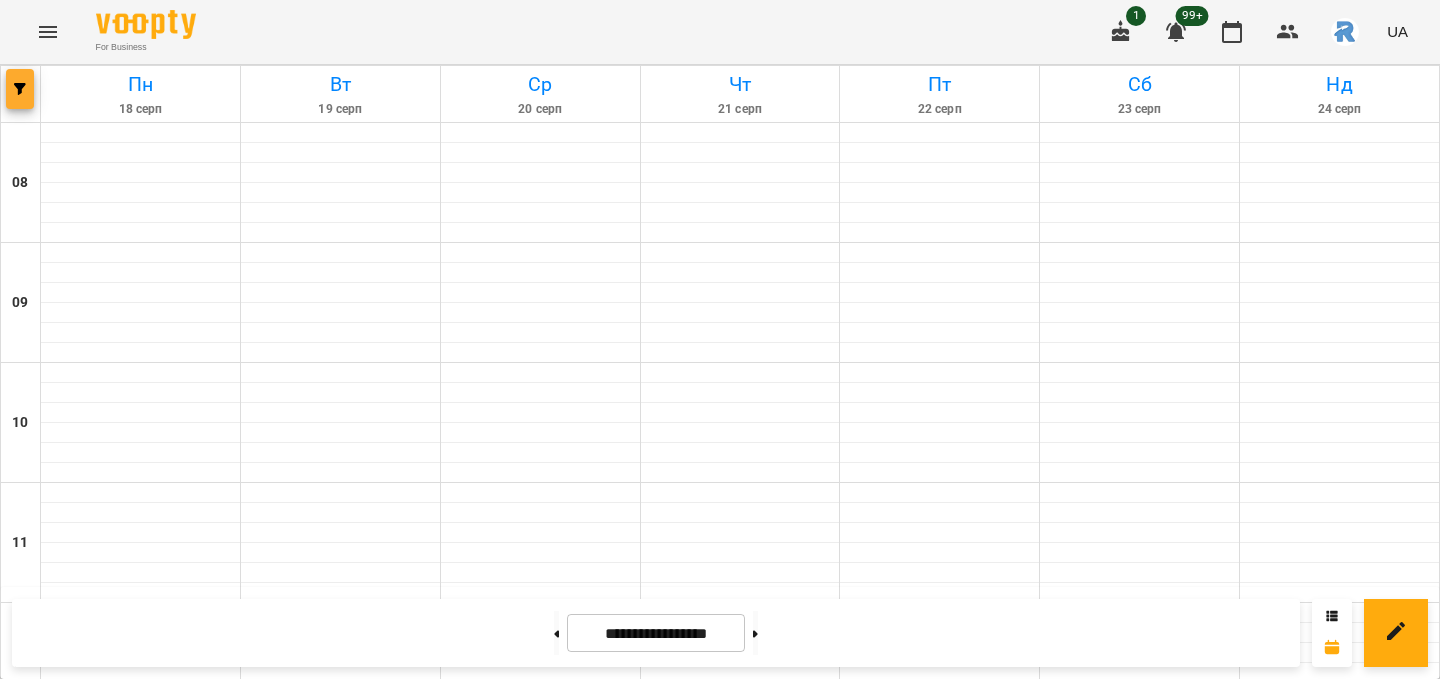 click at bounding box center (20, 89) 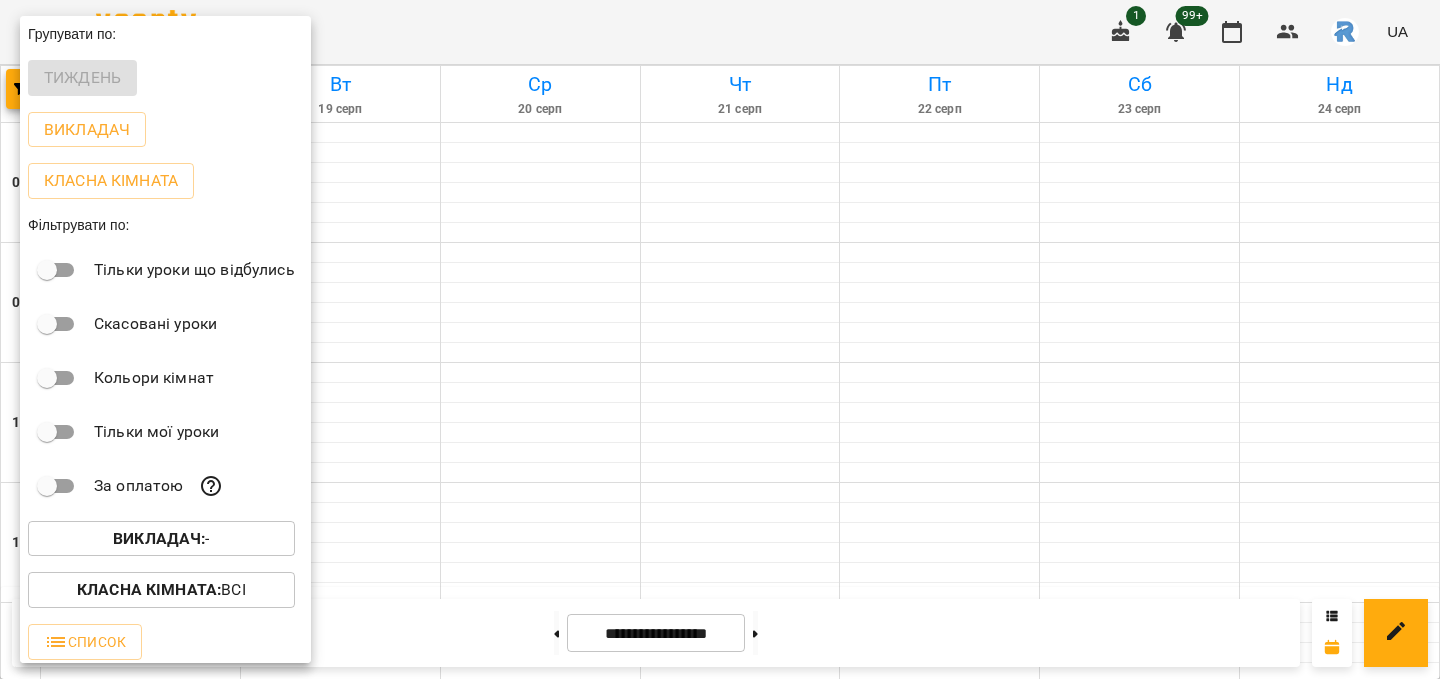 click on "Викладач :  -" at bounding box center [161, 539] 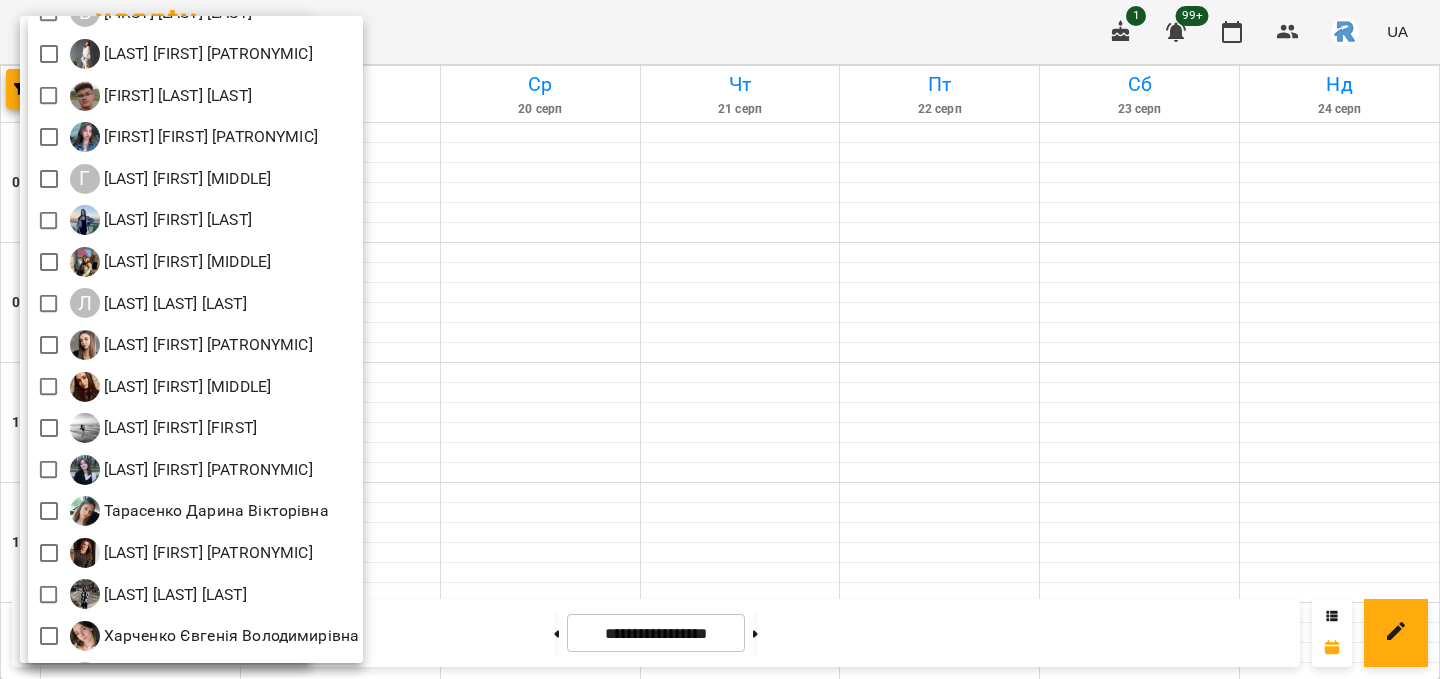 scroll, scrollTop: 0, scrollLeft: 0, axis: both 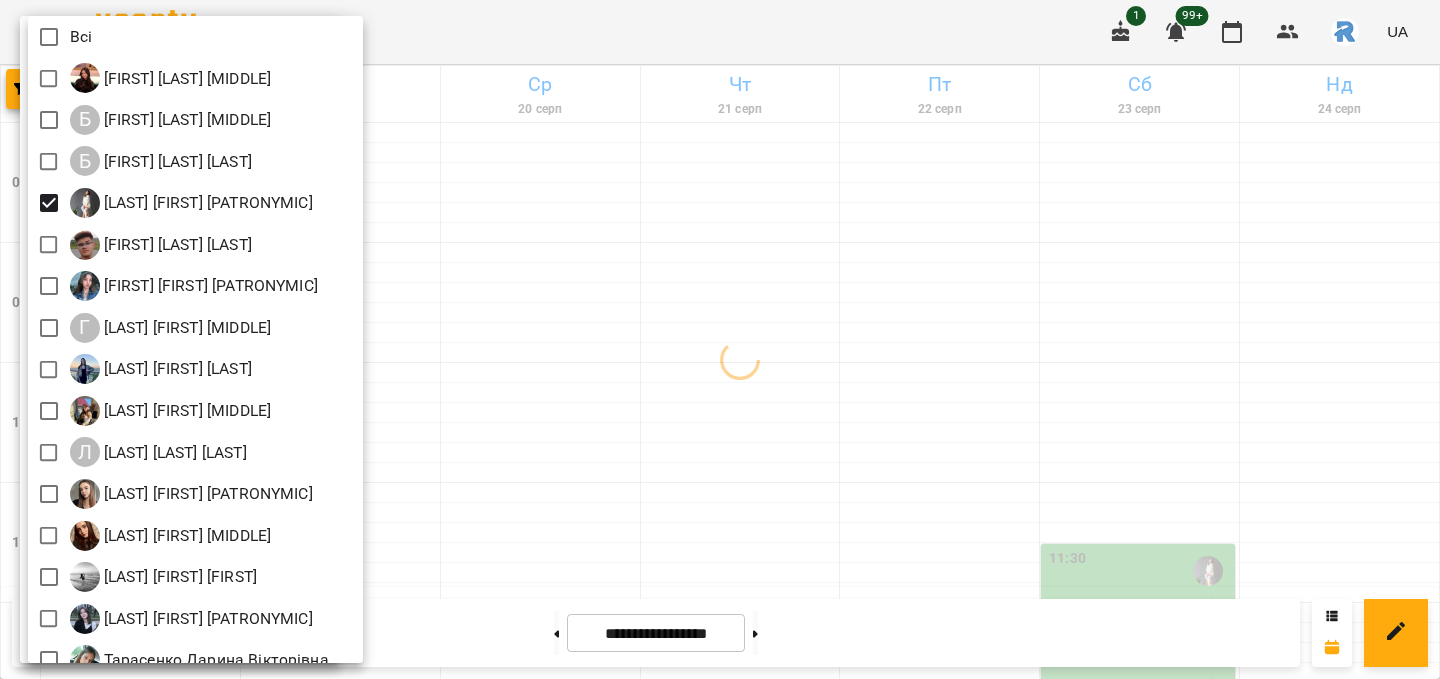 click at bounding box center (720, 339) 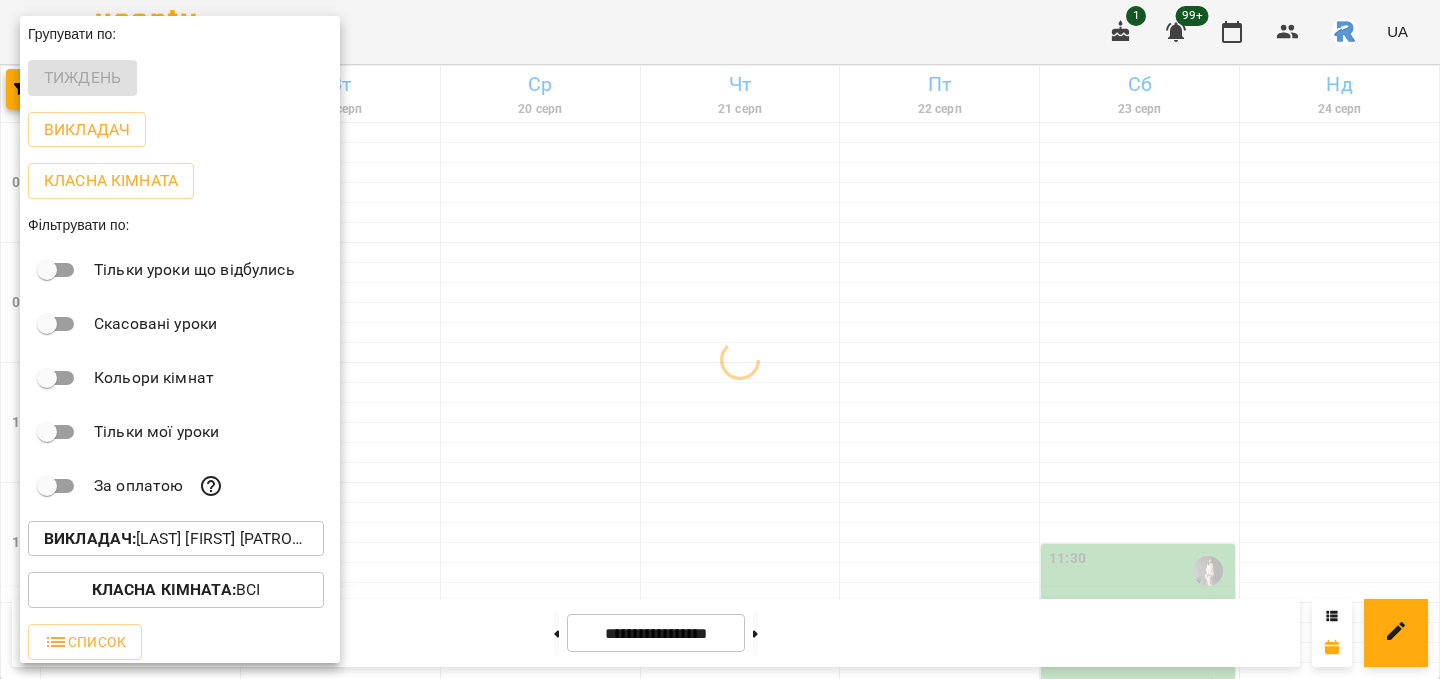 click at bounding box center (720, 339) 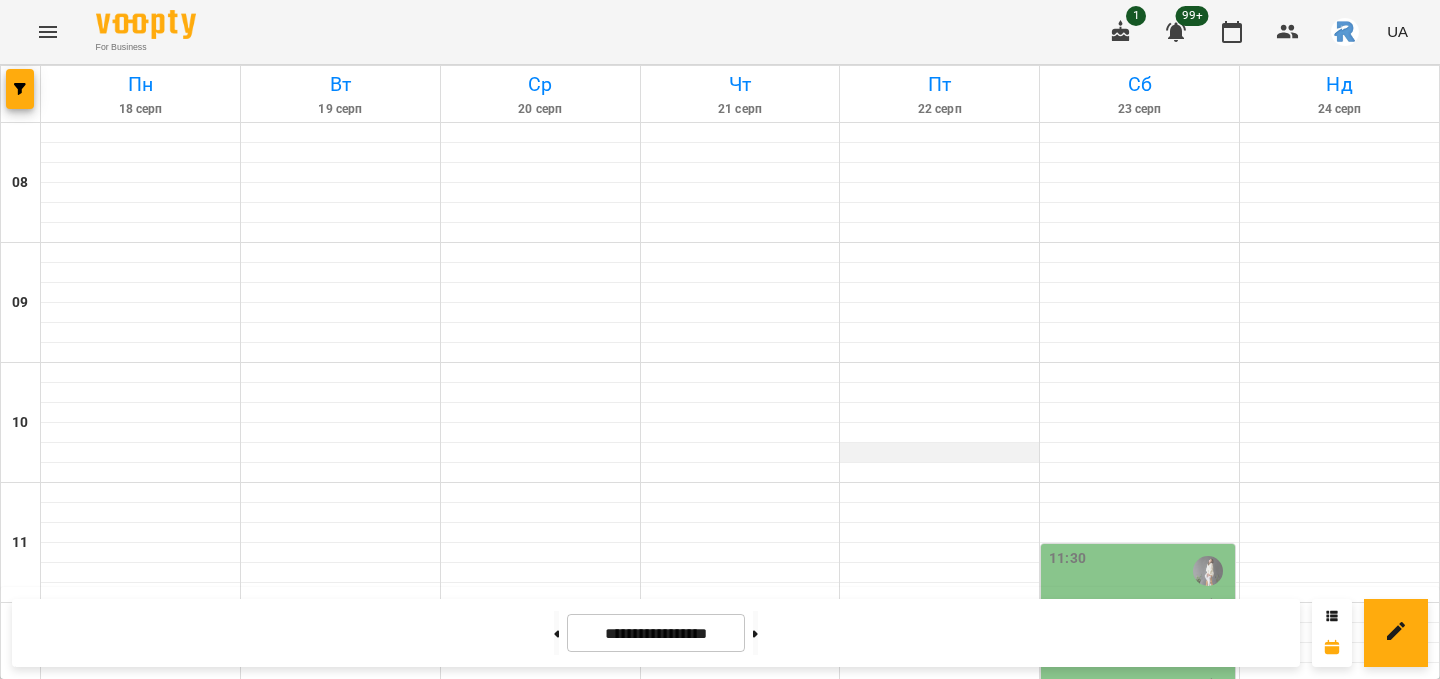scroll, scrollTop: 161, scrollLeft: 0, axis: vertical 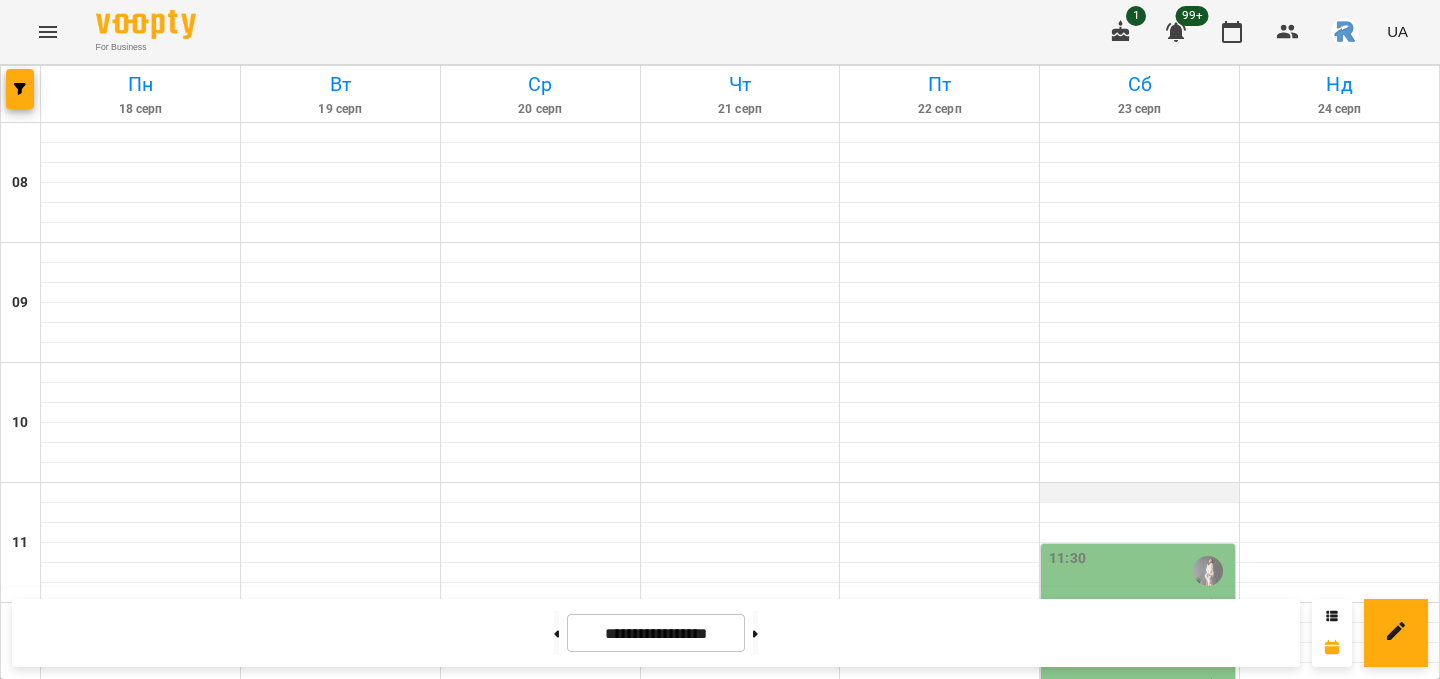 click at bounding box center [1139, 493] 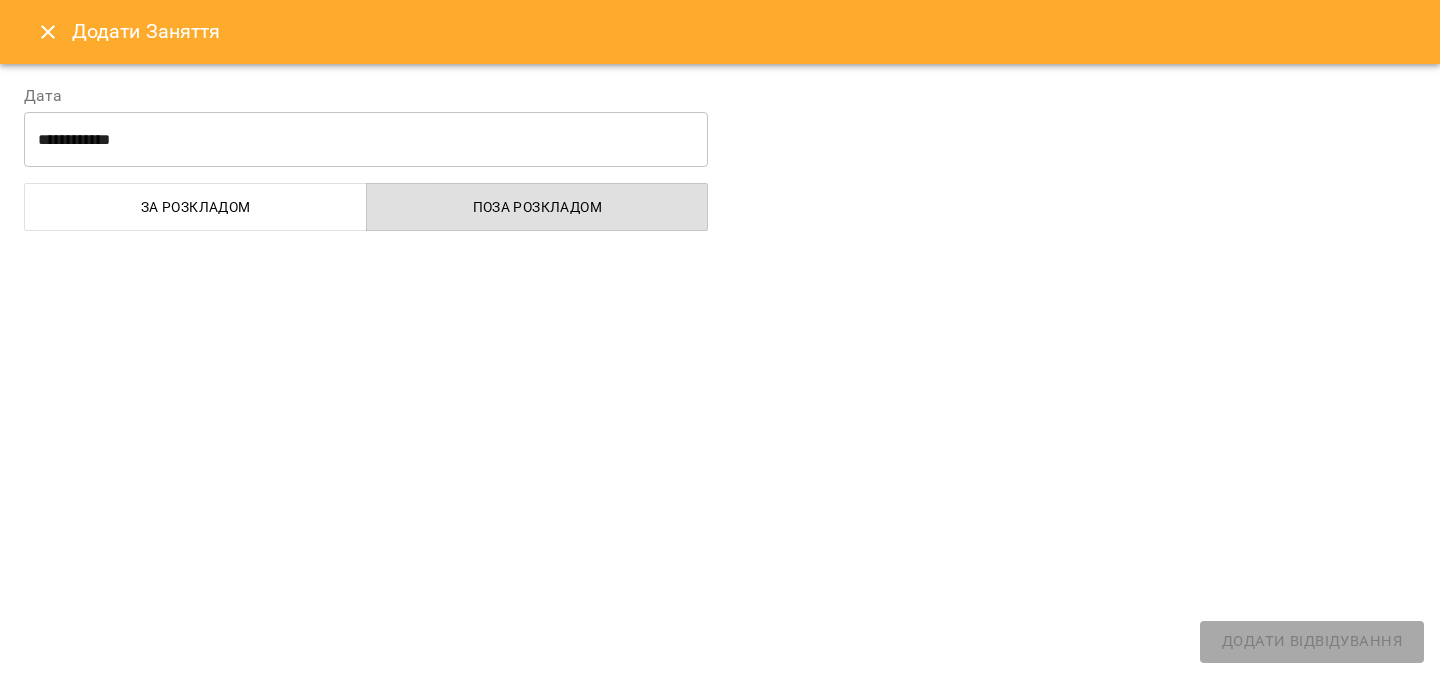 select 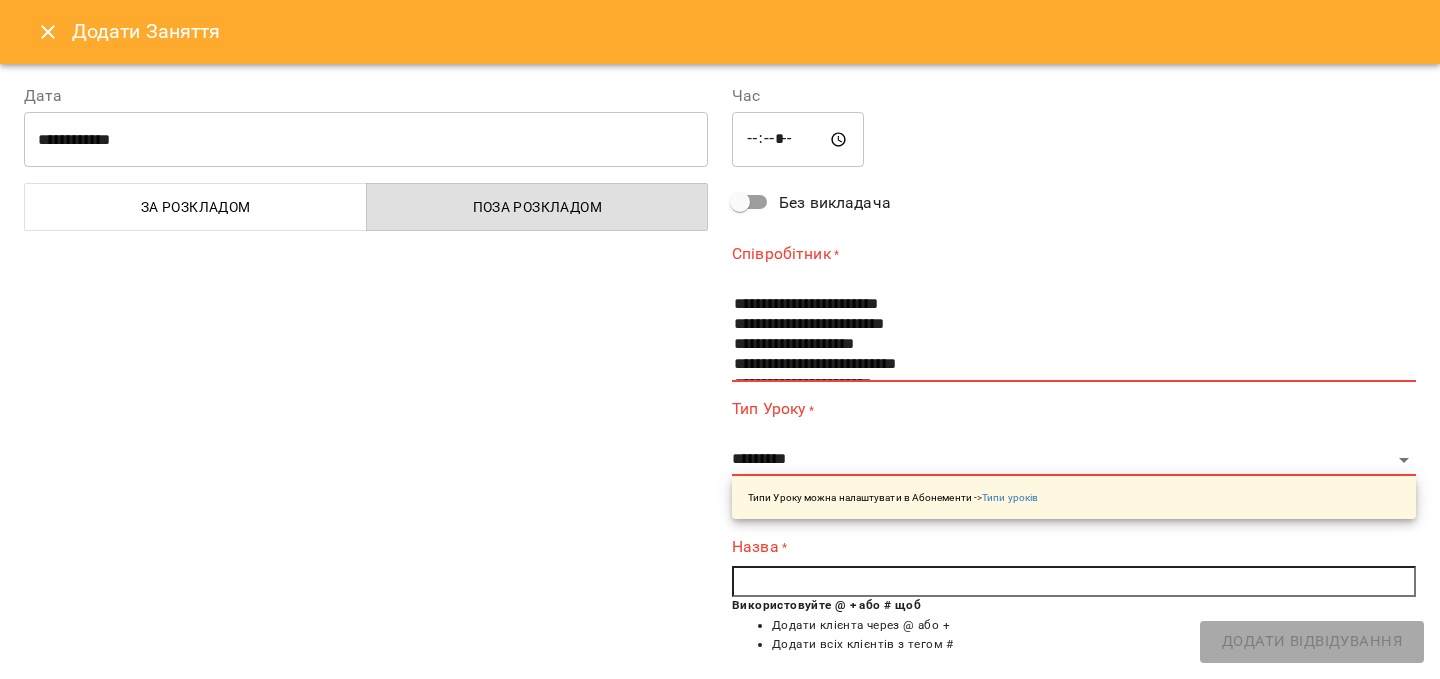 click on "**********" at bounding box center [366, 140] 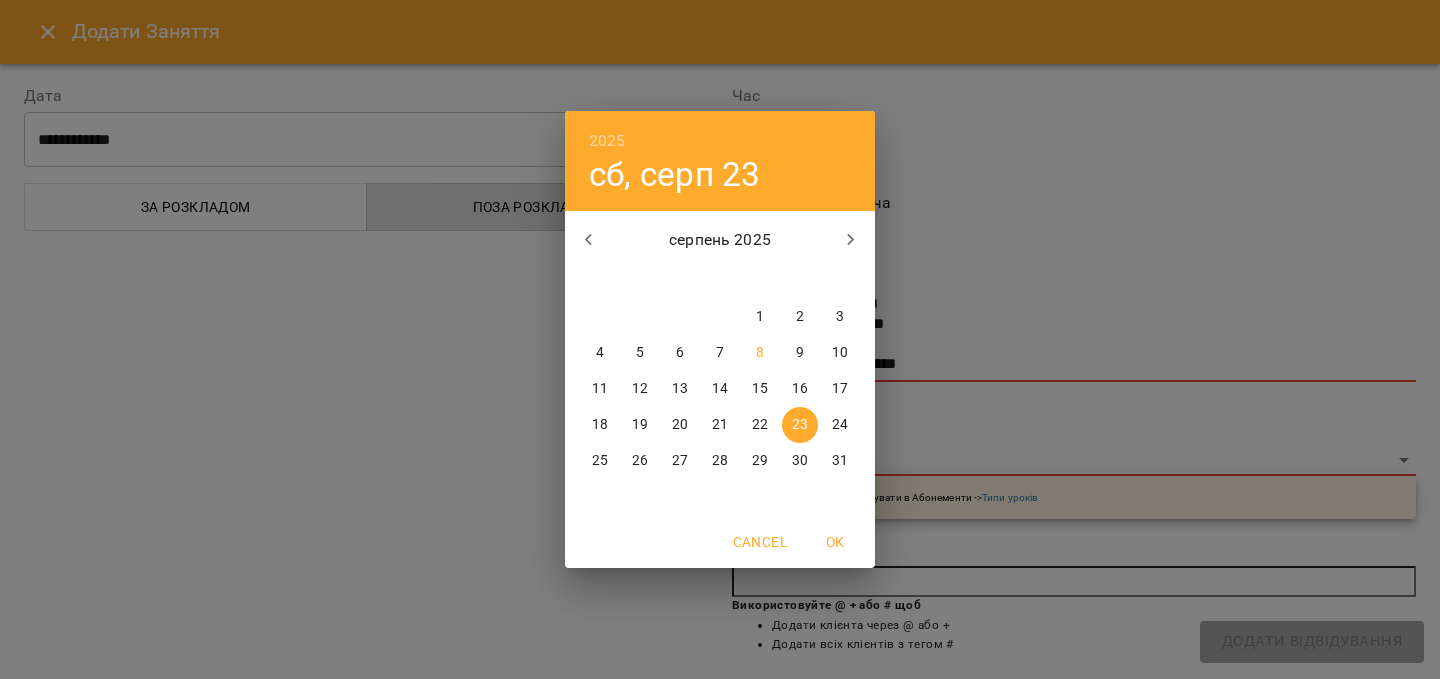 click on "8" at bounding box center (760, 353) 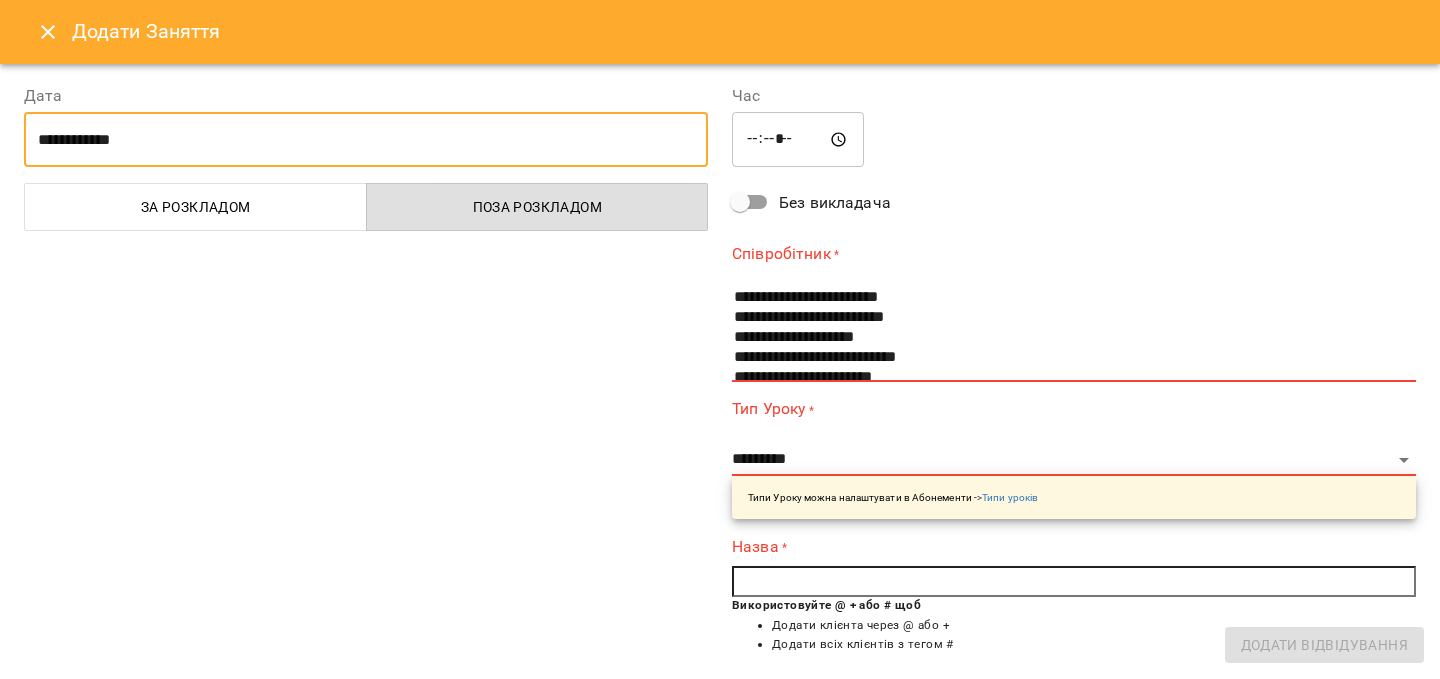 scroll, scrollTop: 5, scrollLeft: 0, axis: vertical 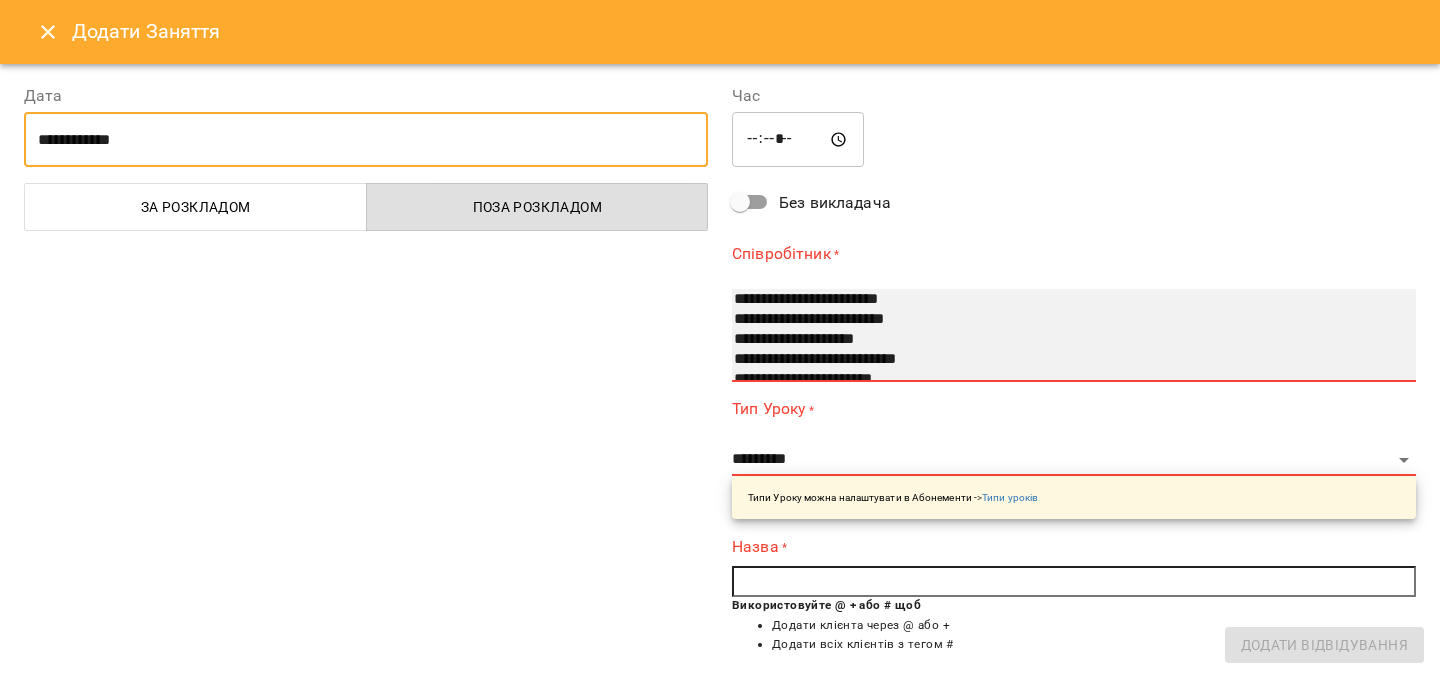 select on "**********" 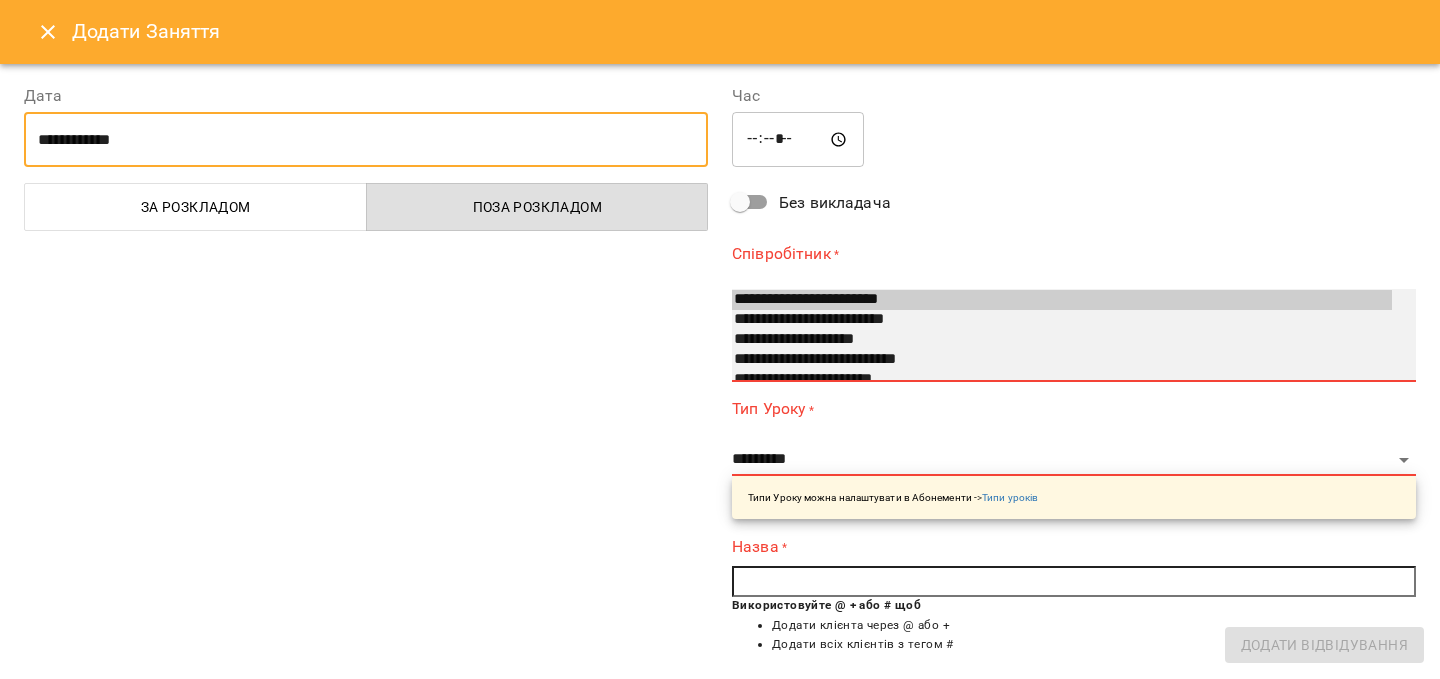 click on "**********" at bounding box center [1062, 360] 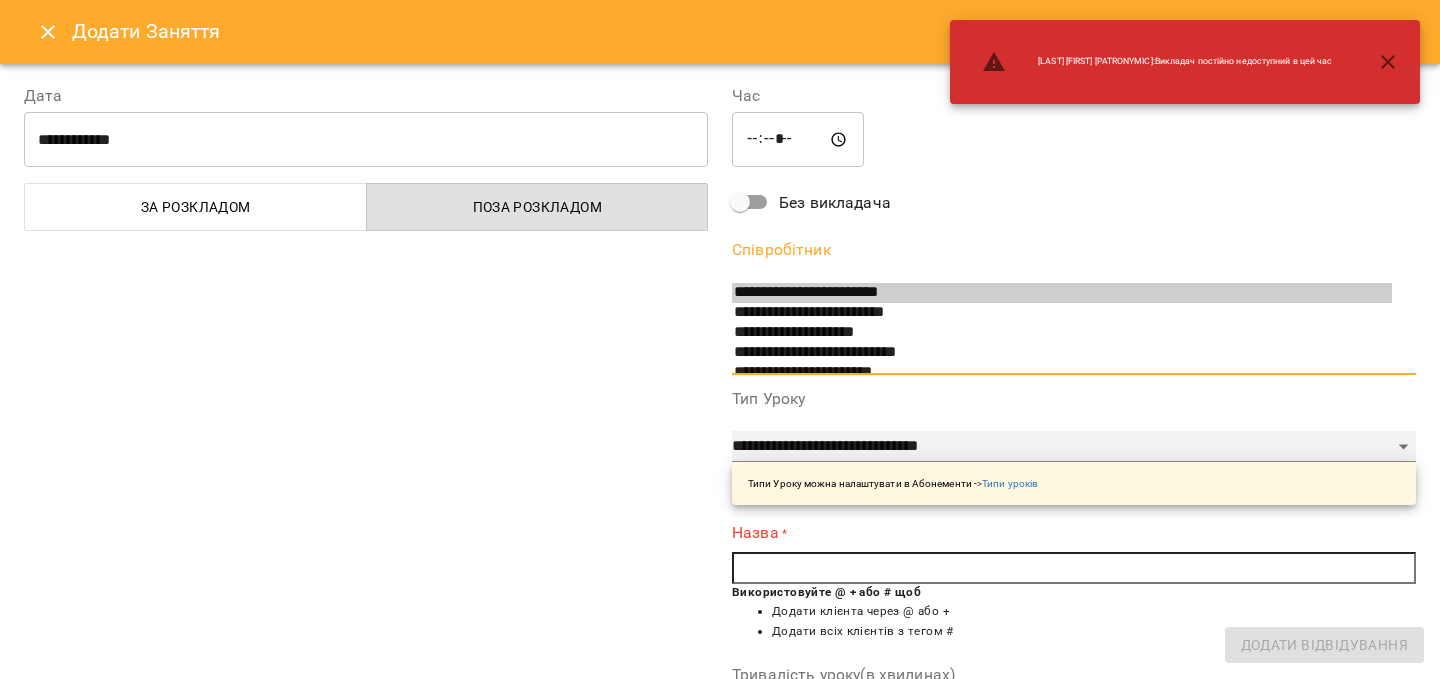 click on "**********" at bounding box center (1074, 447) 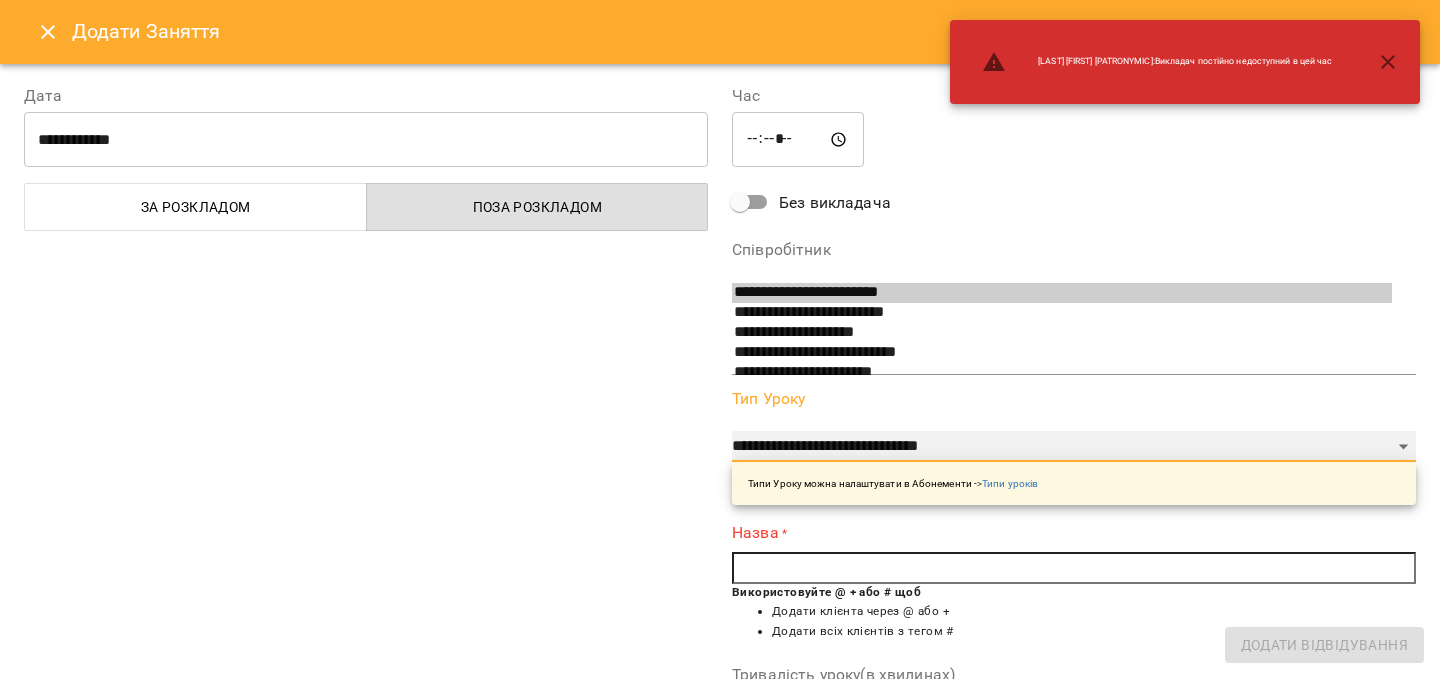 select on "**********" 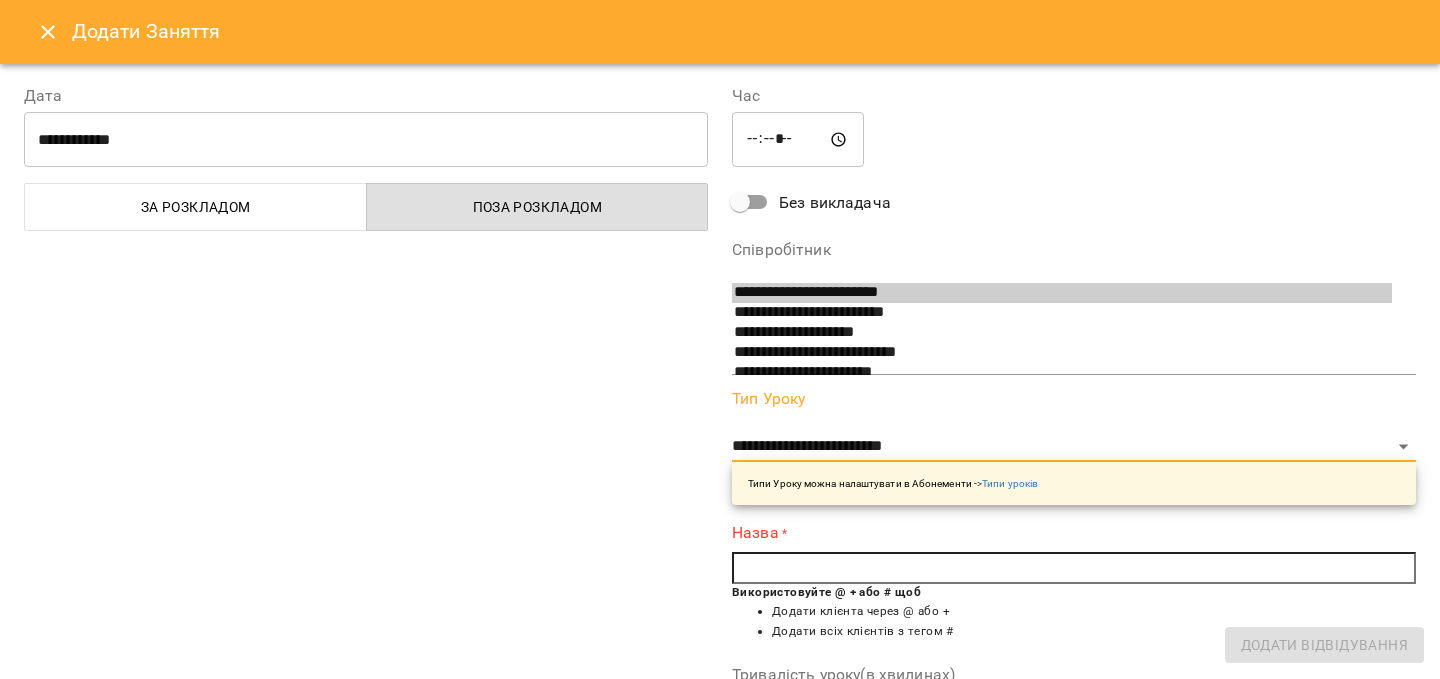 click on "Використовуйте @ + або # щоб" at bounding box center (826, 592) 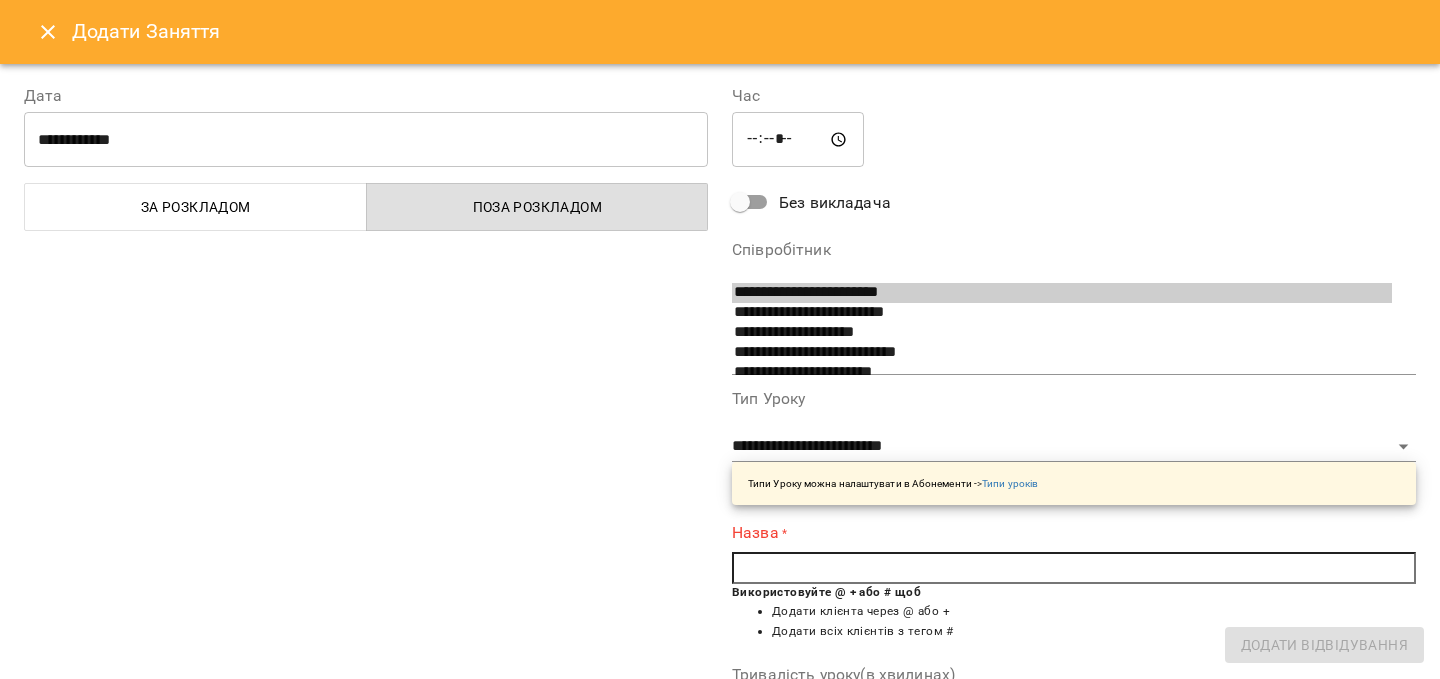click at bounding box center (1074, 568) 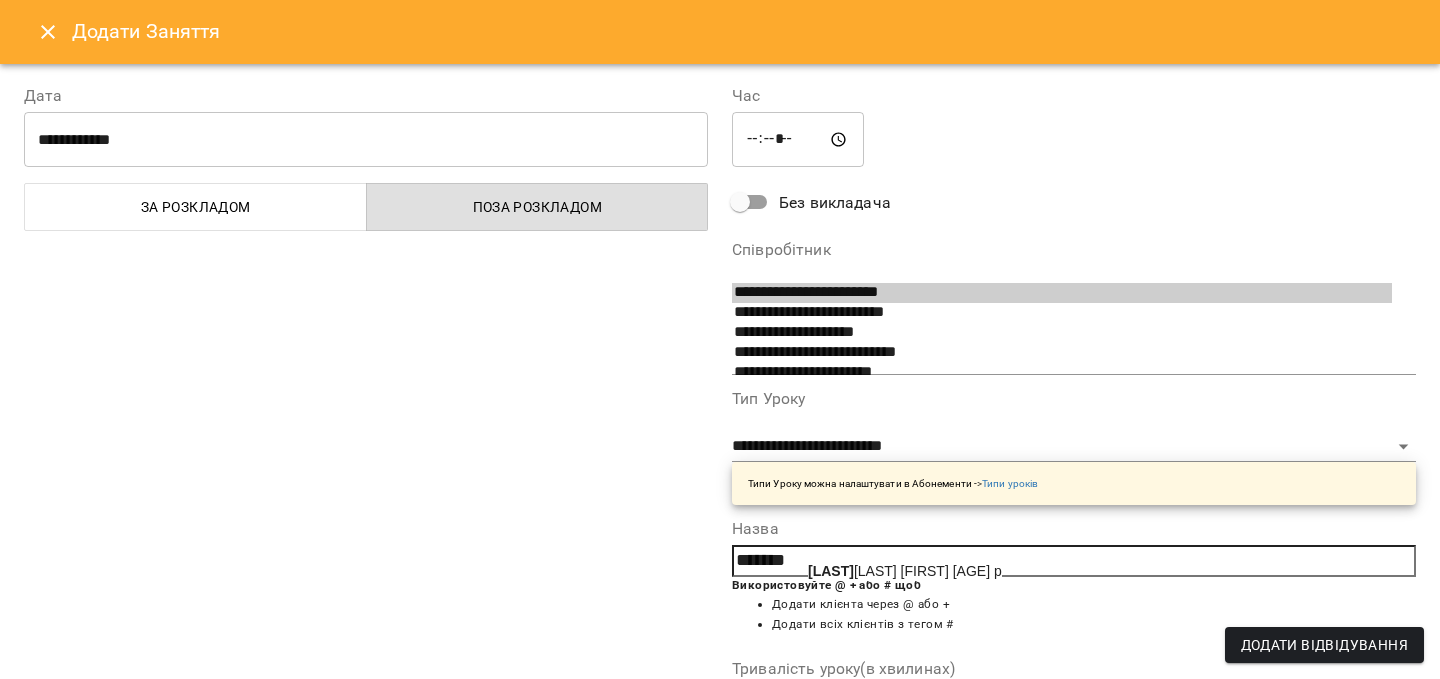 click on "[LAST] [FIRST] [AGE] р" at bounding box center (905, 571) 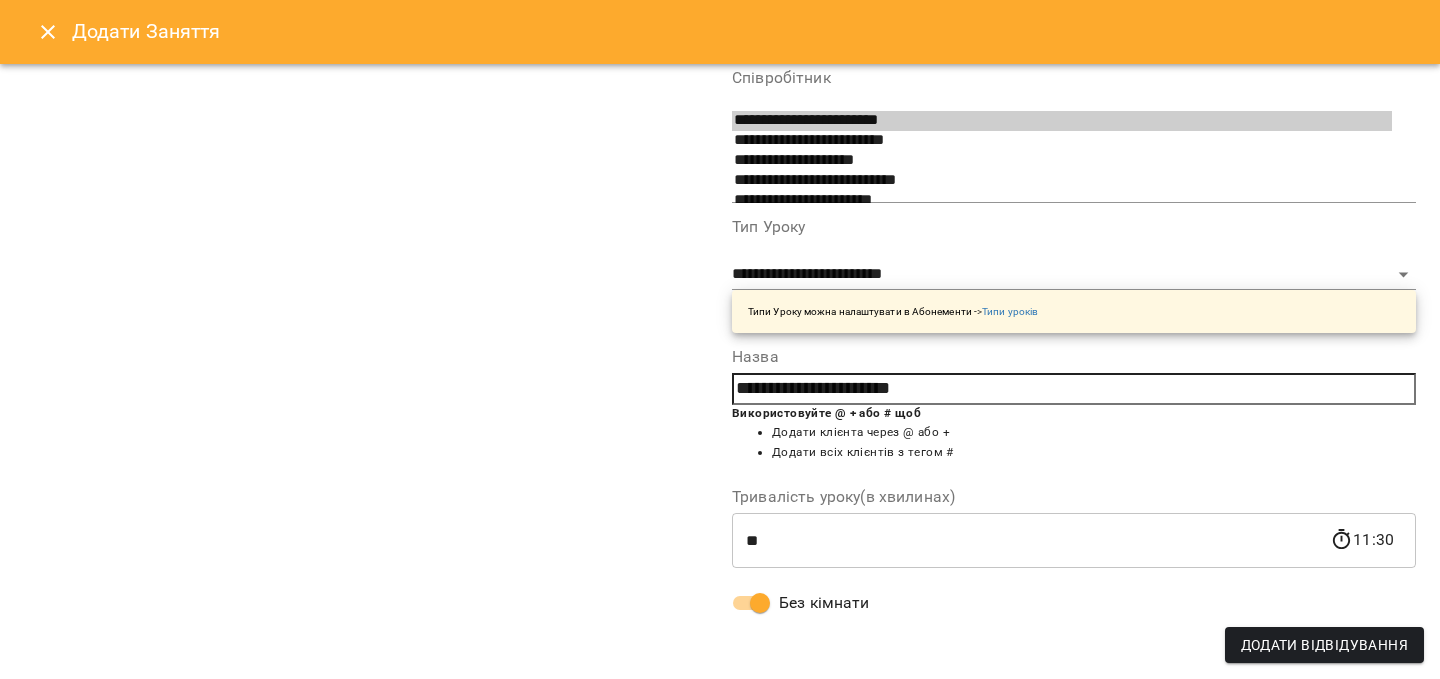 scroll, scrollTop: 0, scrollLeft: 0, axis: both 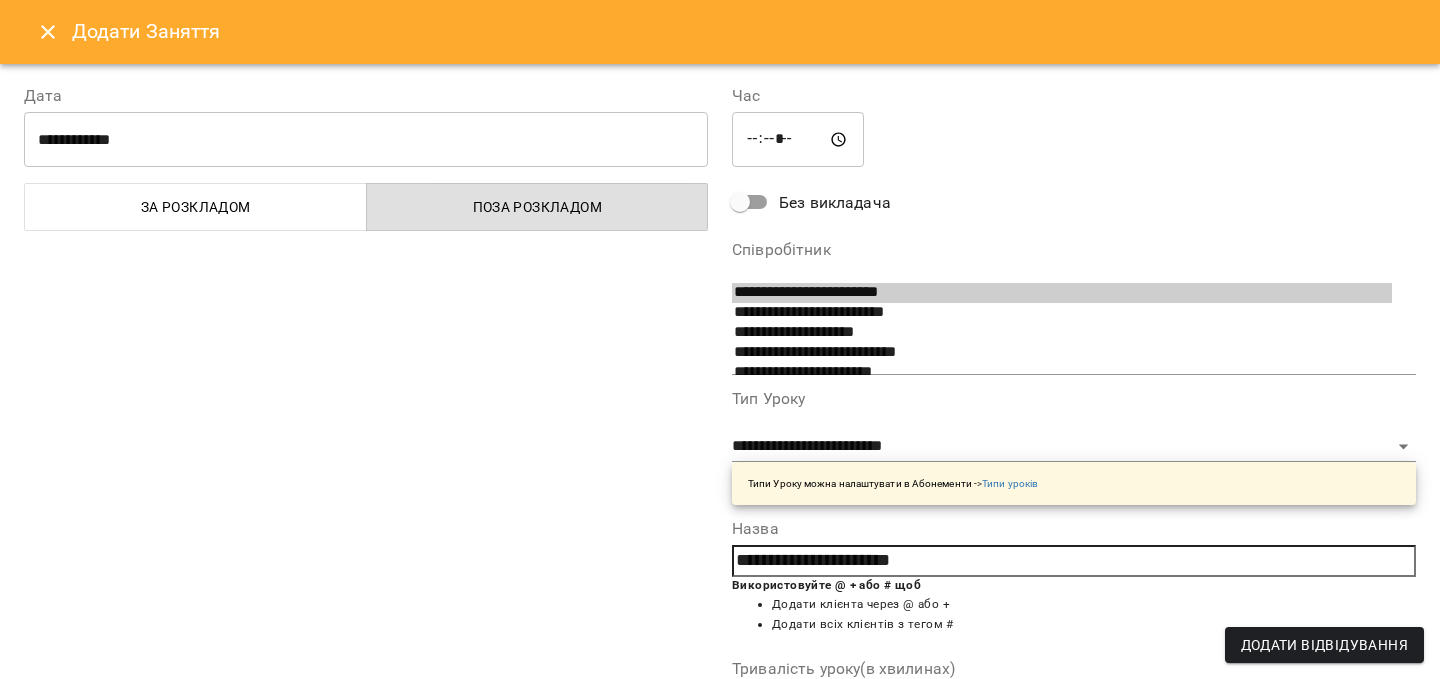click on "Додати Відвідування" at bounding box center (1324, 645) 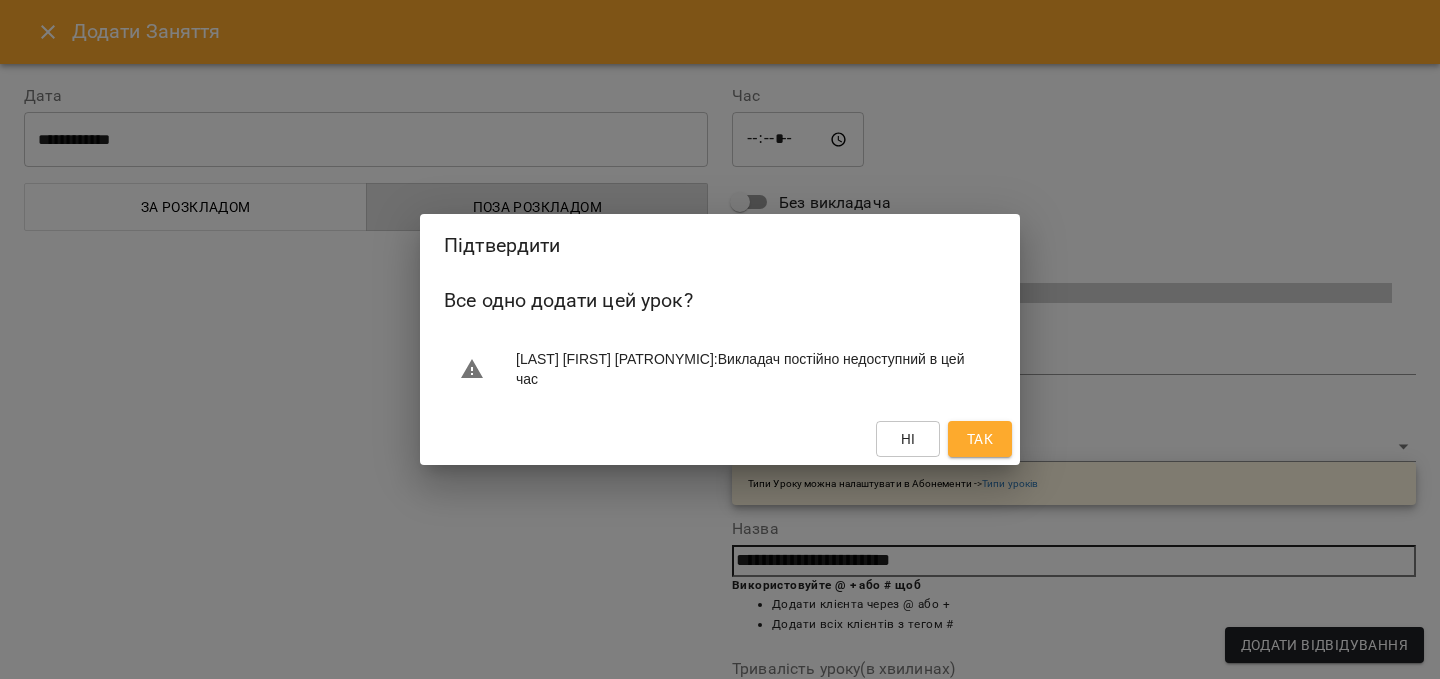 click on "Так" at bounding box center [980, 439] 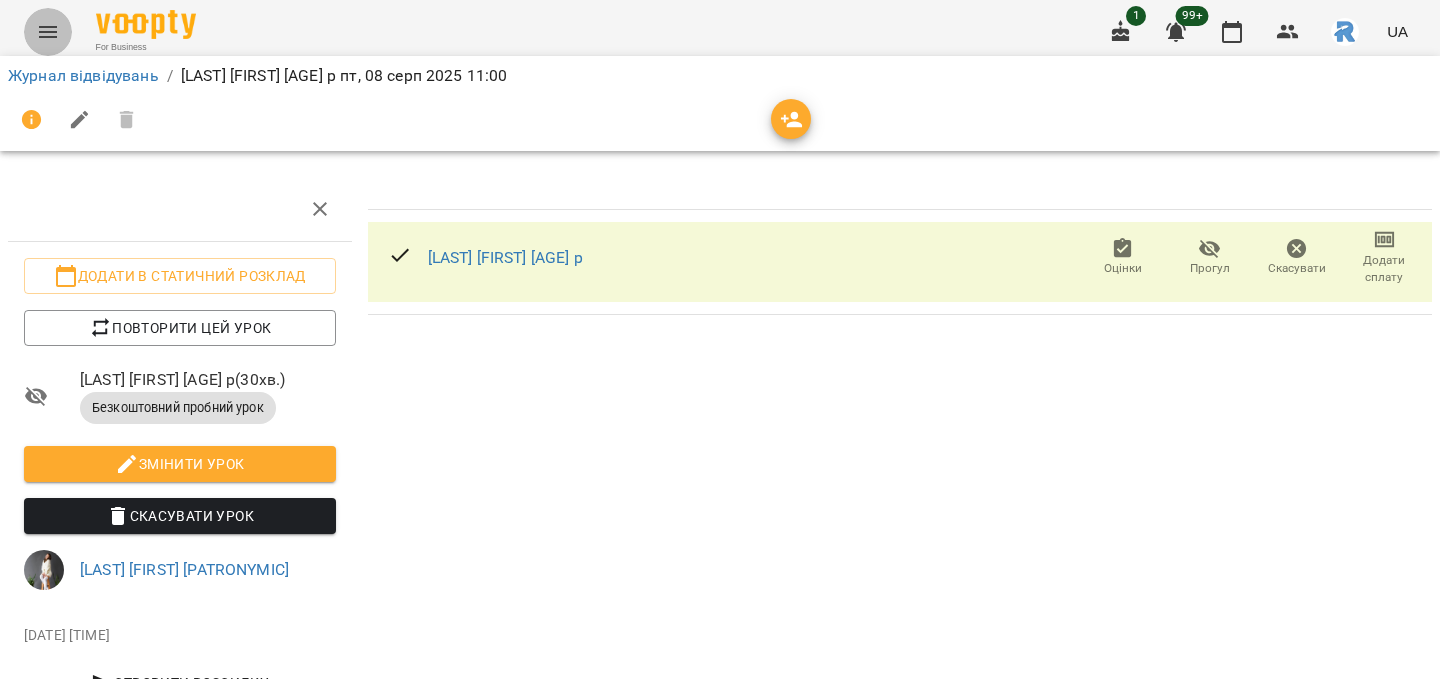 click at bounding box center [48, 32] 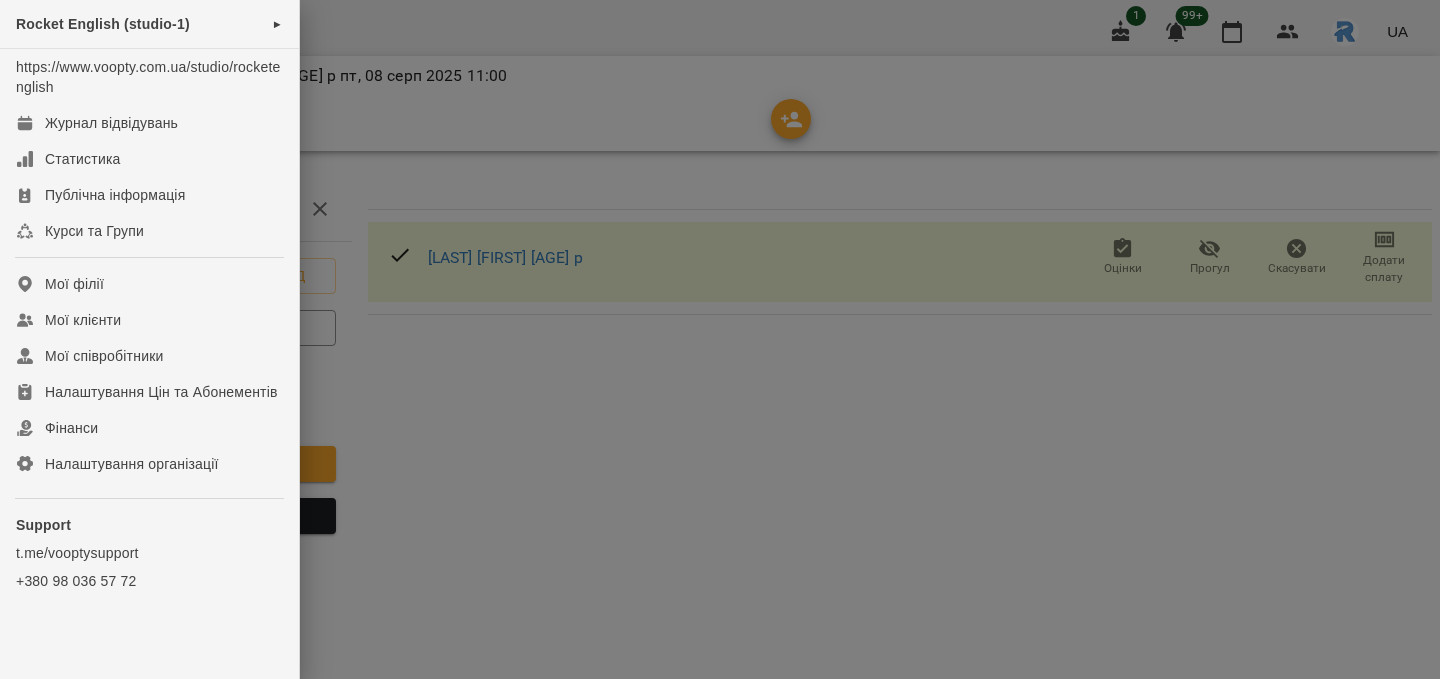 click on "[BRAND] ([SUBBRAND]) ► [URL] [DESCRIPTION] [PHONE]" at bounding box center [149, 343] 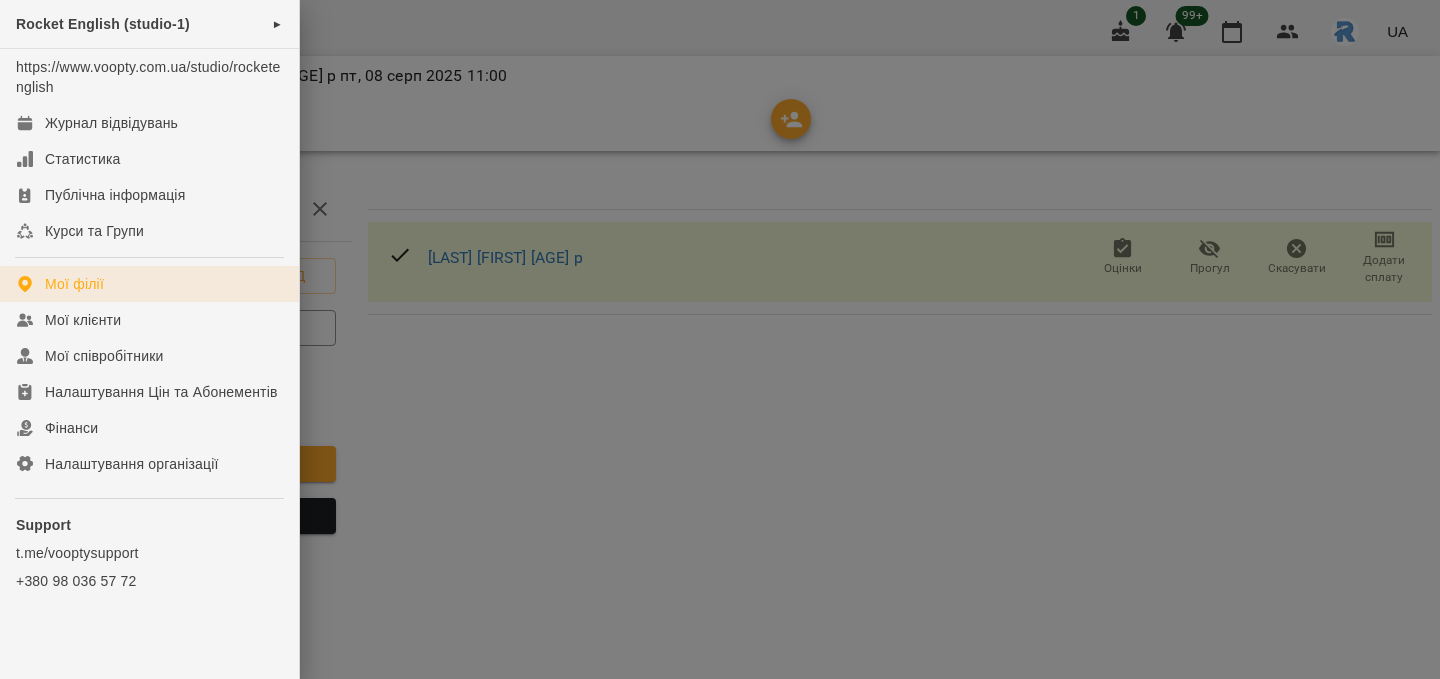 click on "Мої філії" at bounding box center [74, 284] 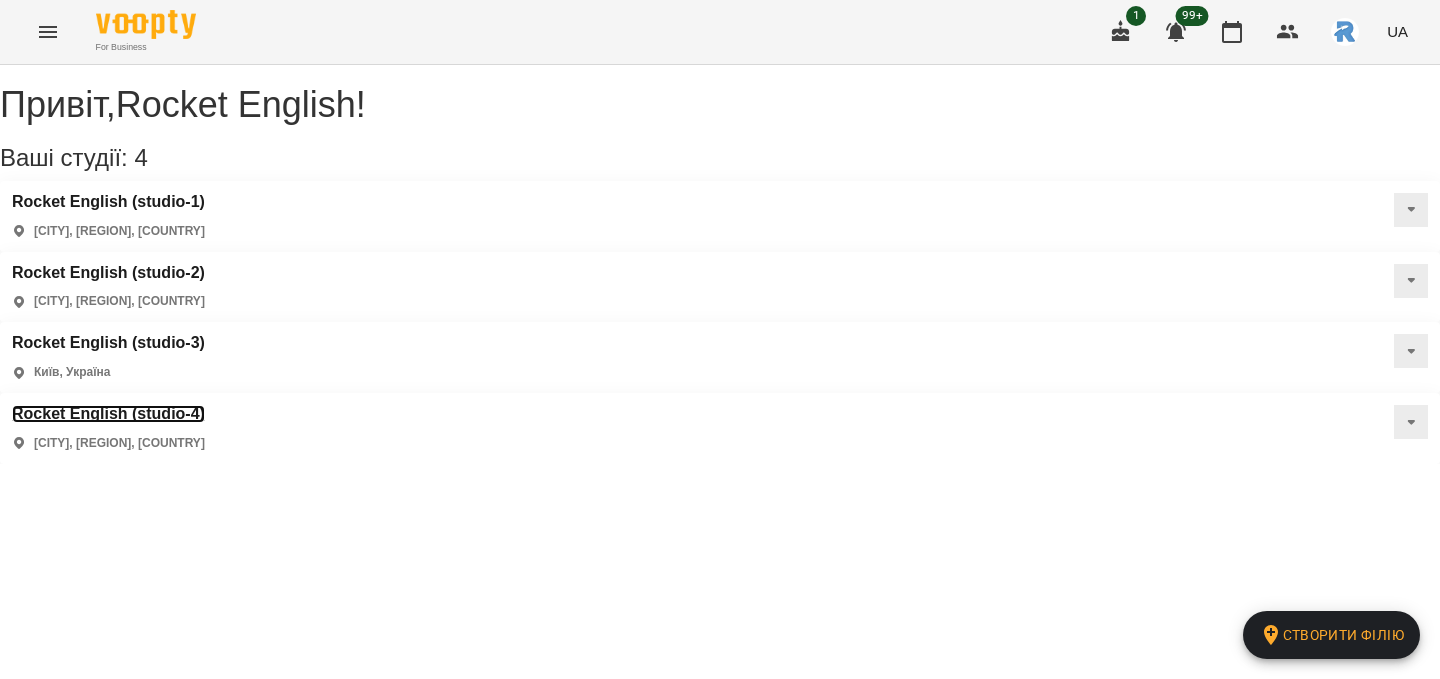 click on "Rocket English (studio-4)" at bounding box center [108, 414] 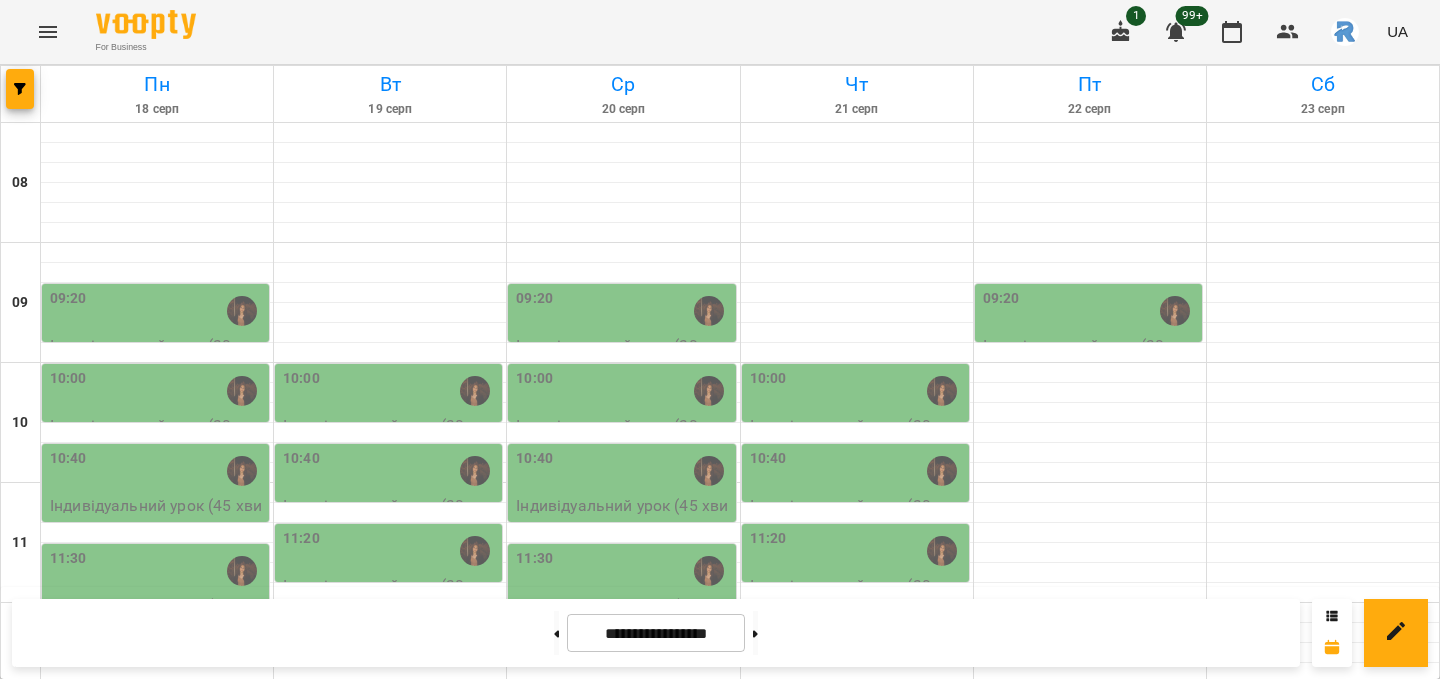 click at bounding box center [21, 94] 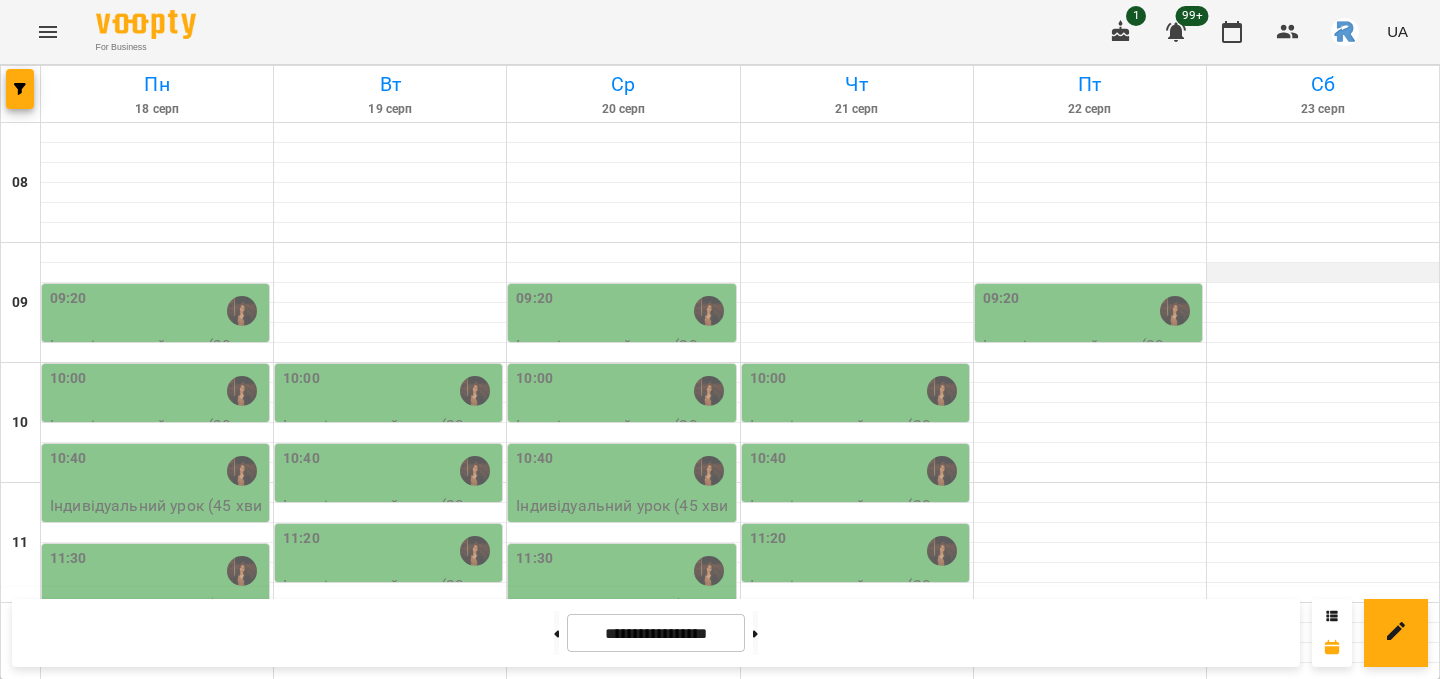 scroll, scrollTop: 229, scrollLeft: 0, axis: vertical 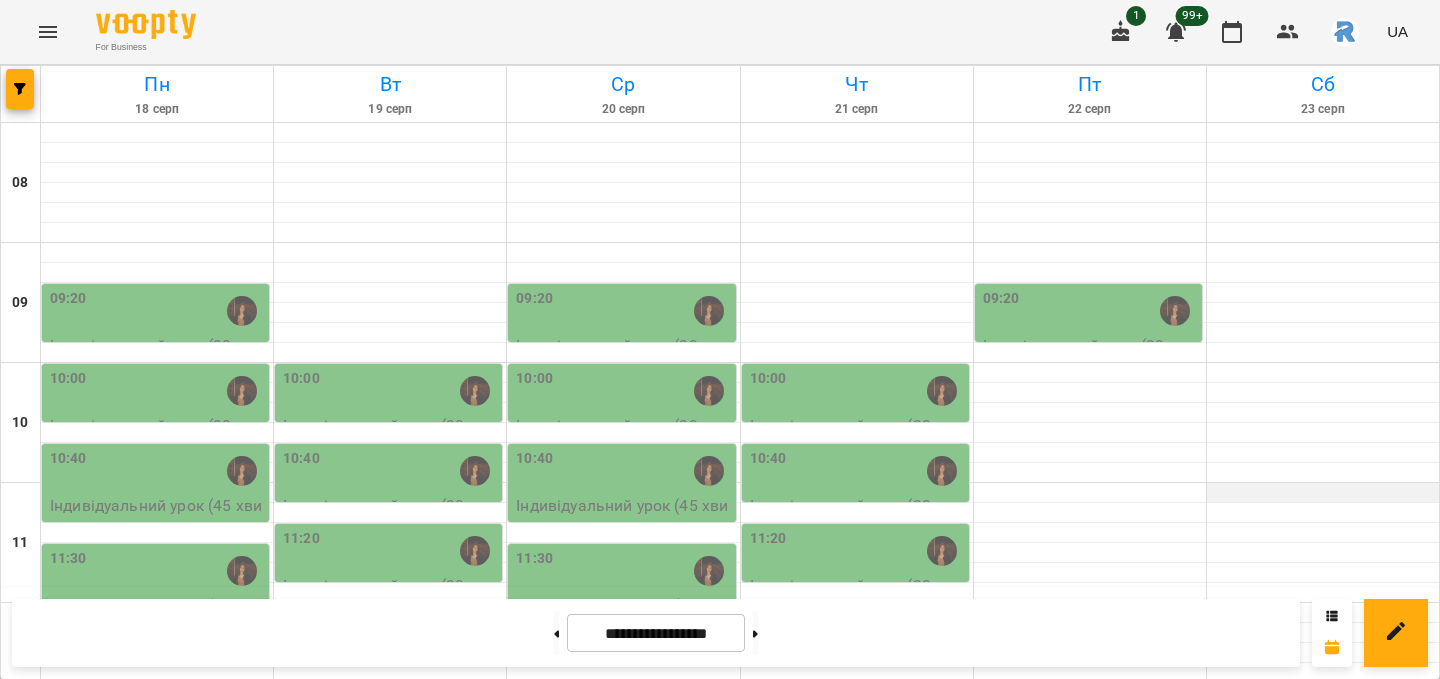 click at bounding box center [1323, 493] 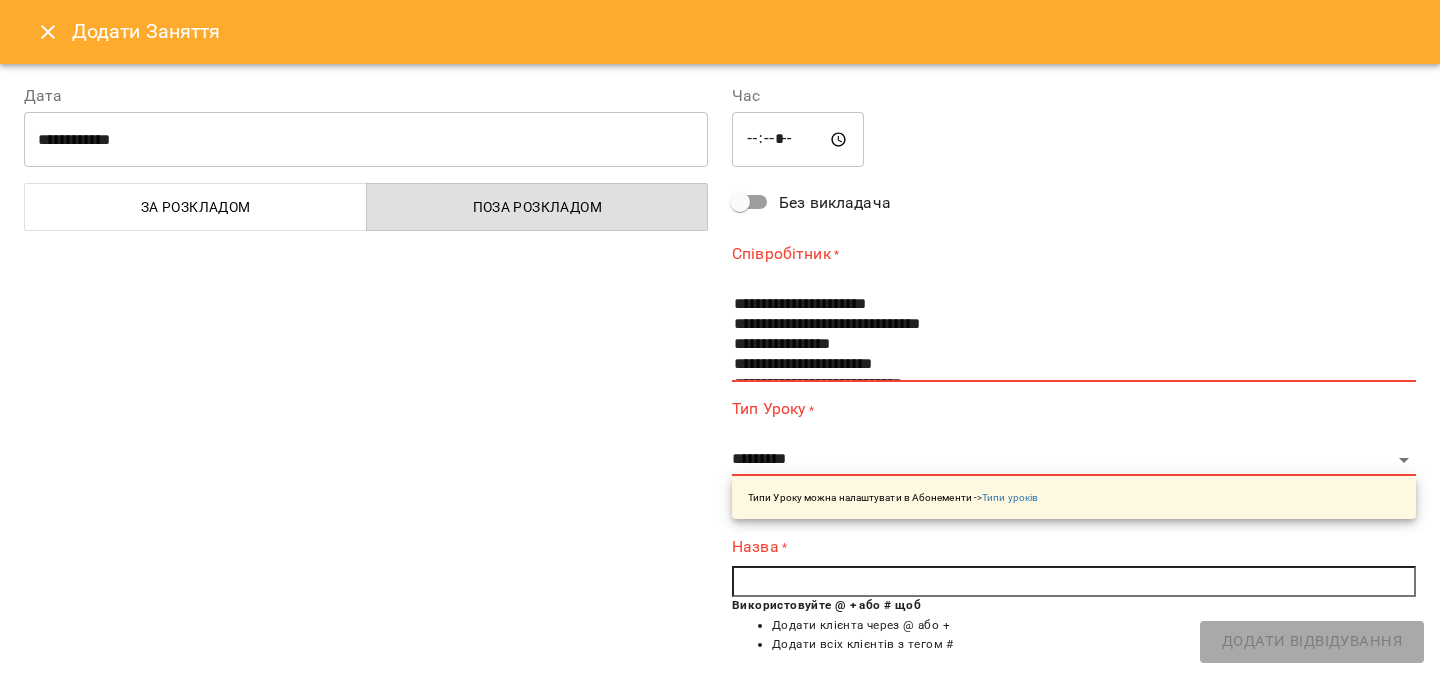 click on "**********" at bounding box center (366, 140) 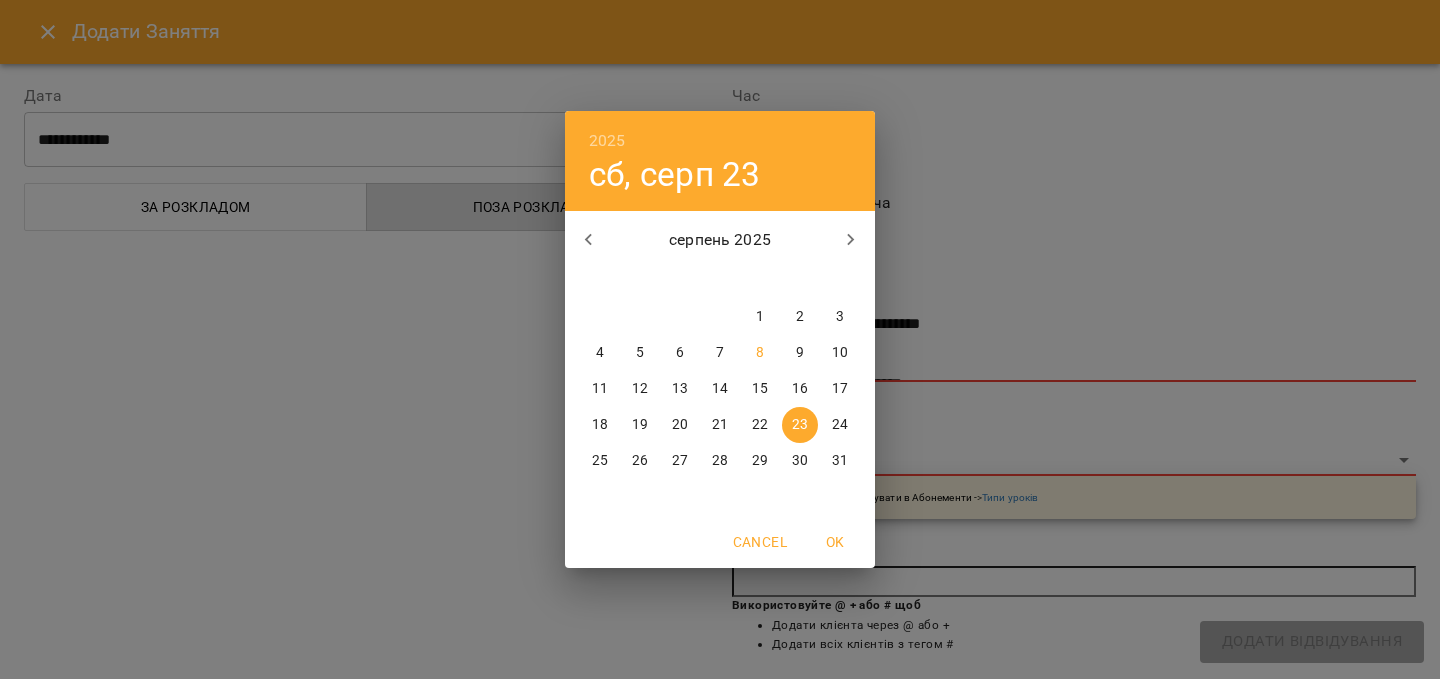 drag, startPoint x: 758, startPoint y: 350, endPoint x: 816, endPoint y: 346, distance: 58.137768 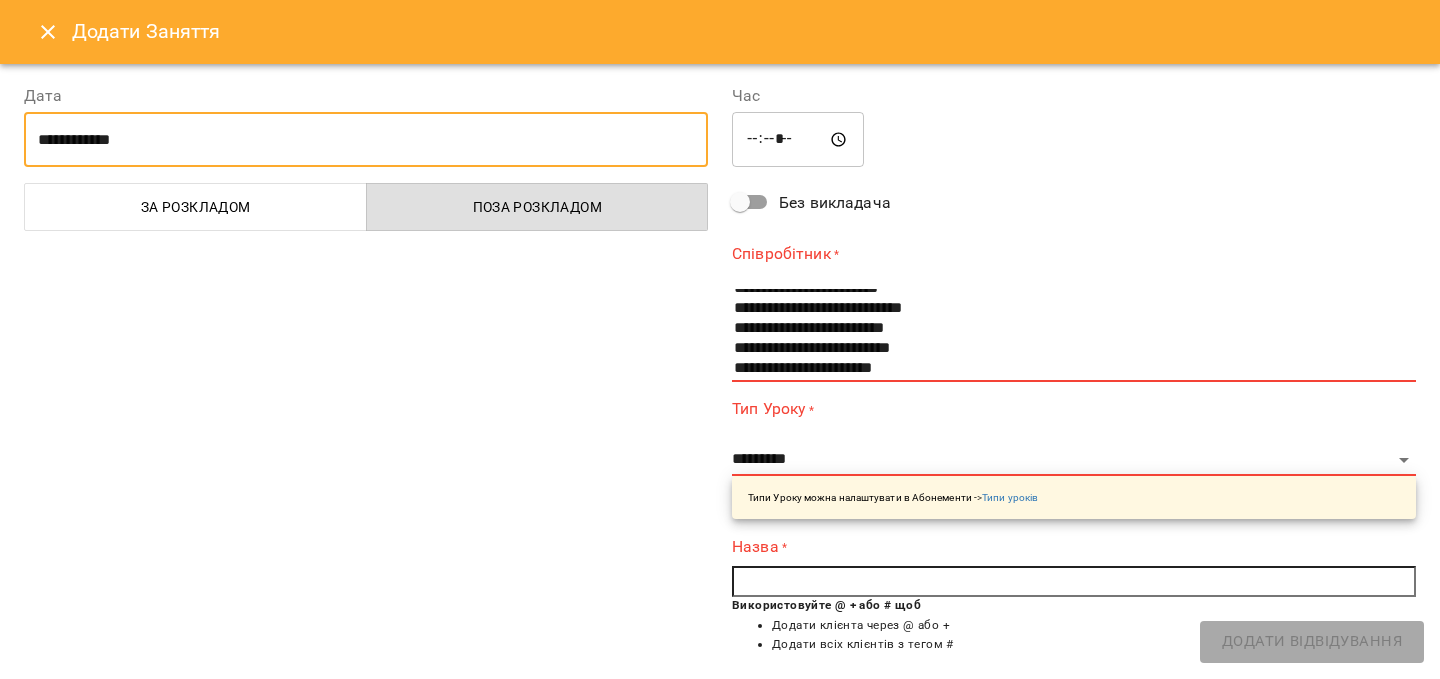 scroll, scrollTop: 119, scrollLeft: 0, axis: vertical 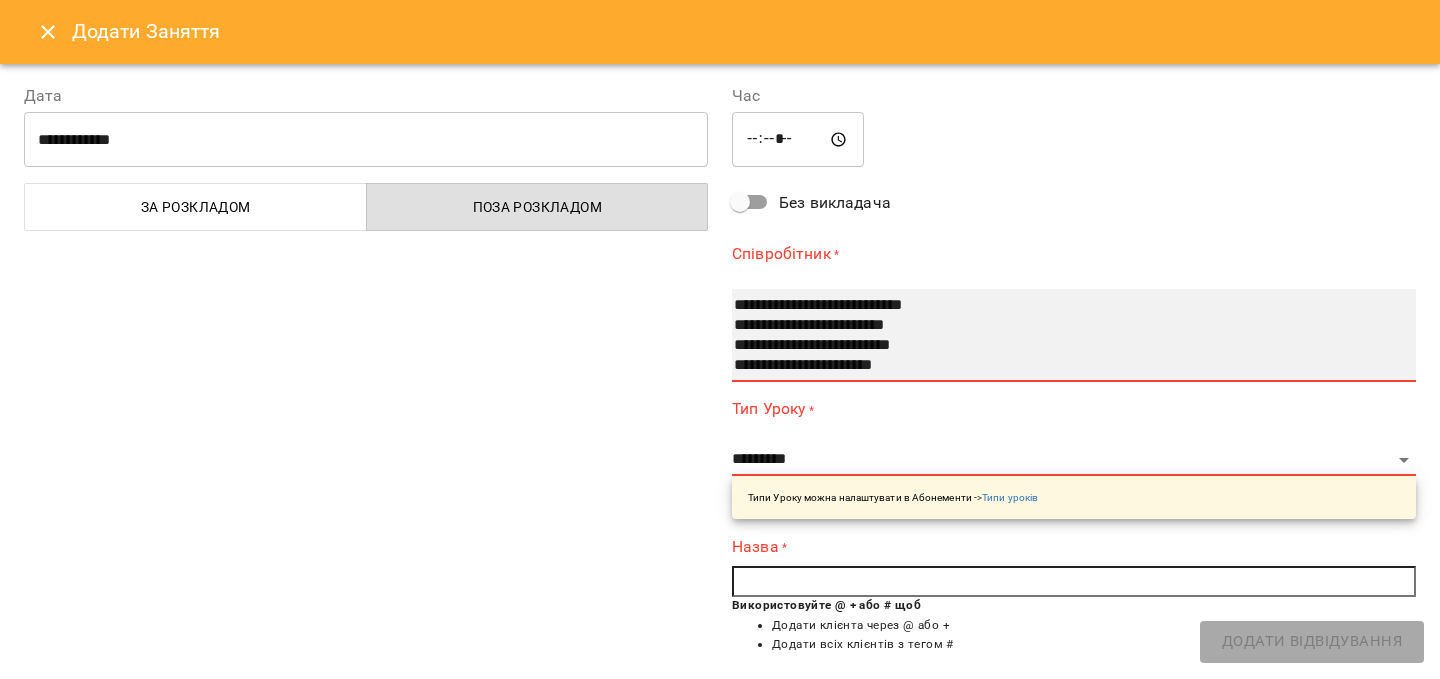 select on "**********" 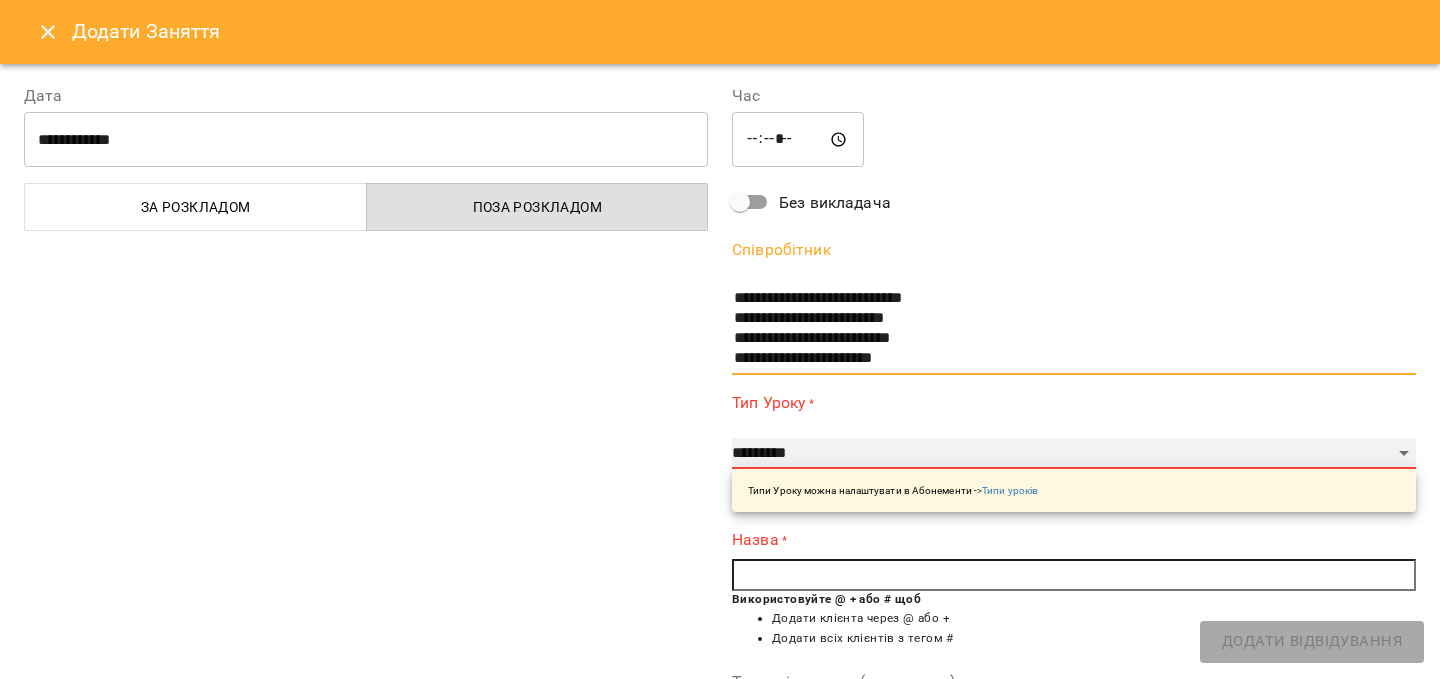 click on "**********" at bounding box center (1074, 454) 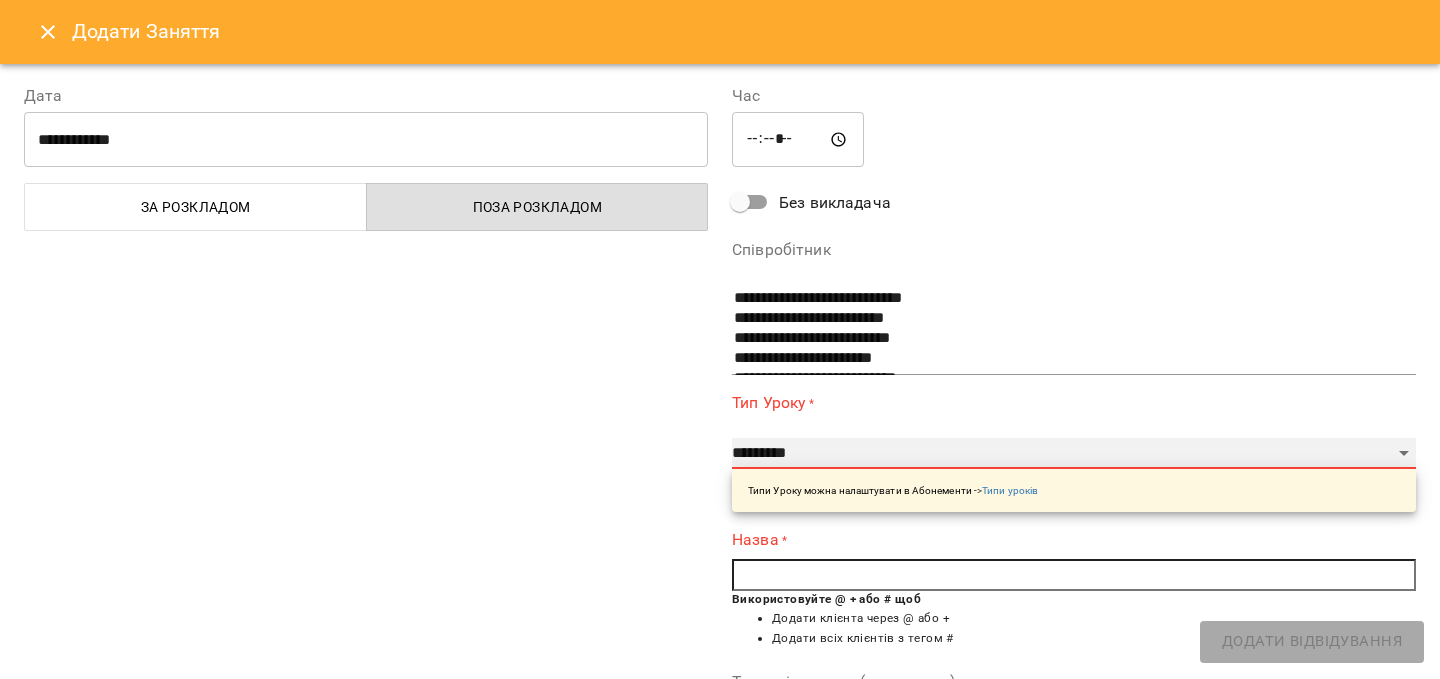 select on "**********" 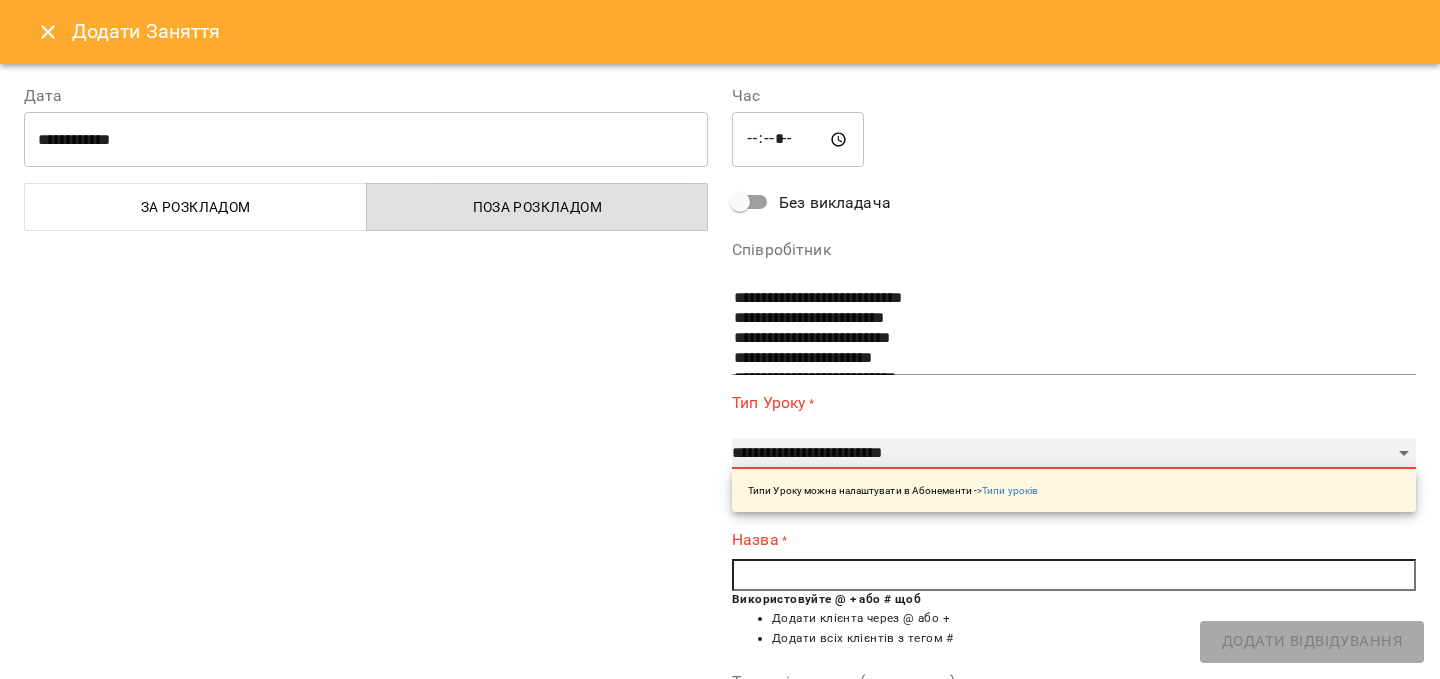 type on "**" 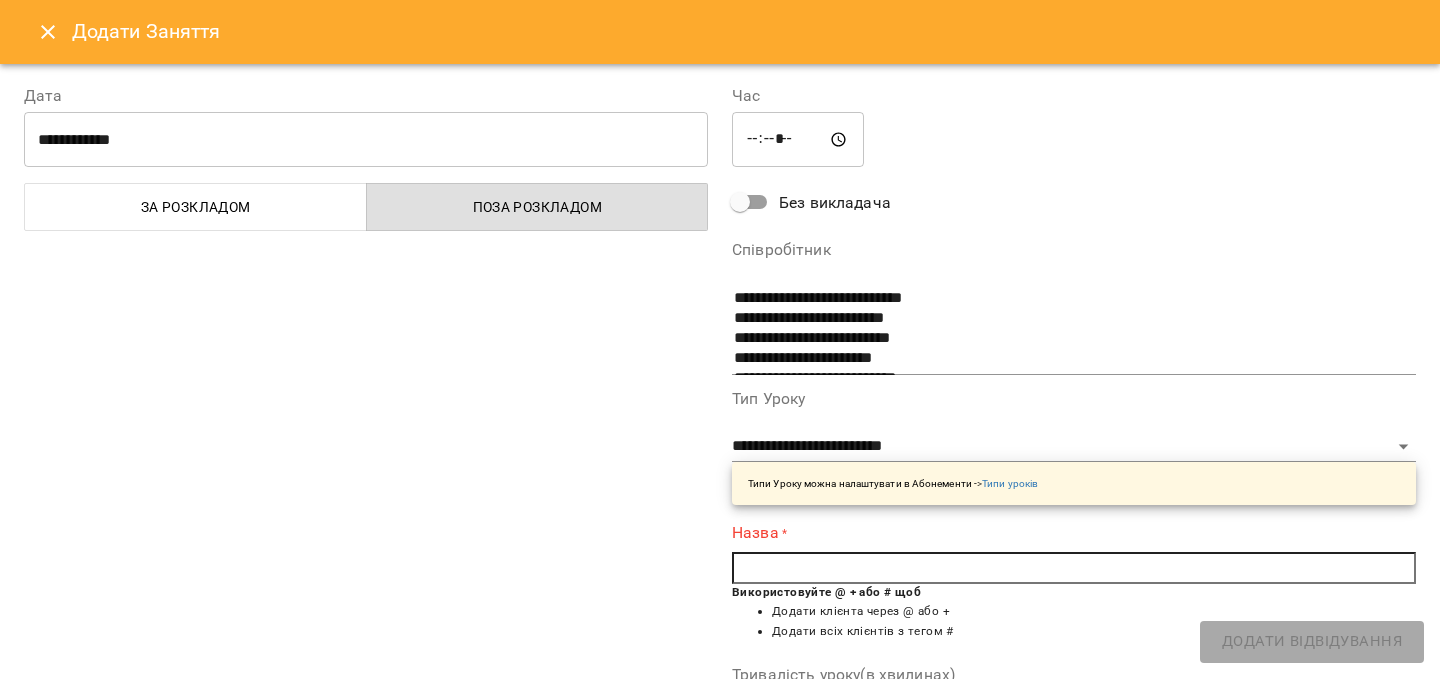 click at bounding box center [1074, 568] 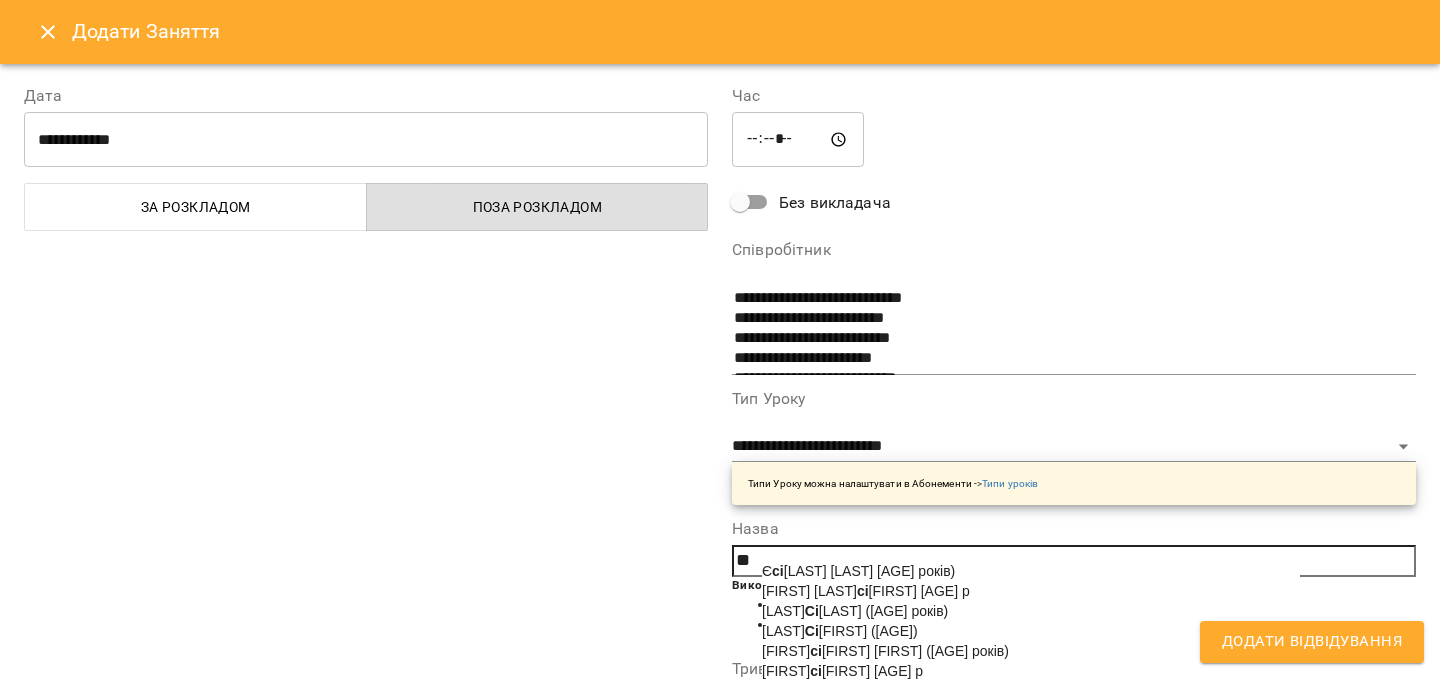 type on "*" 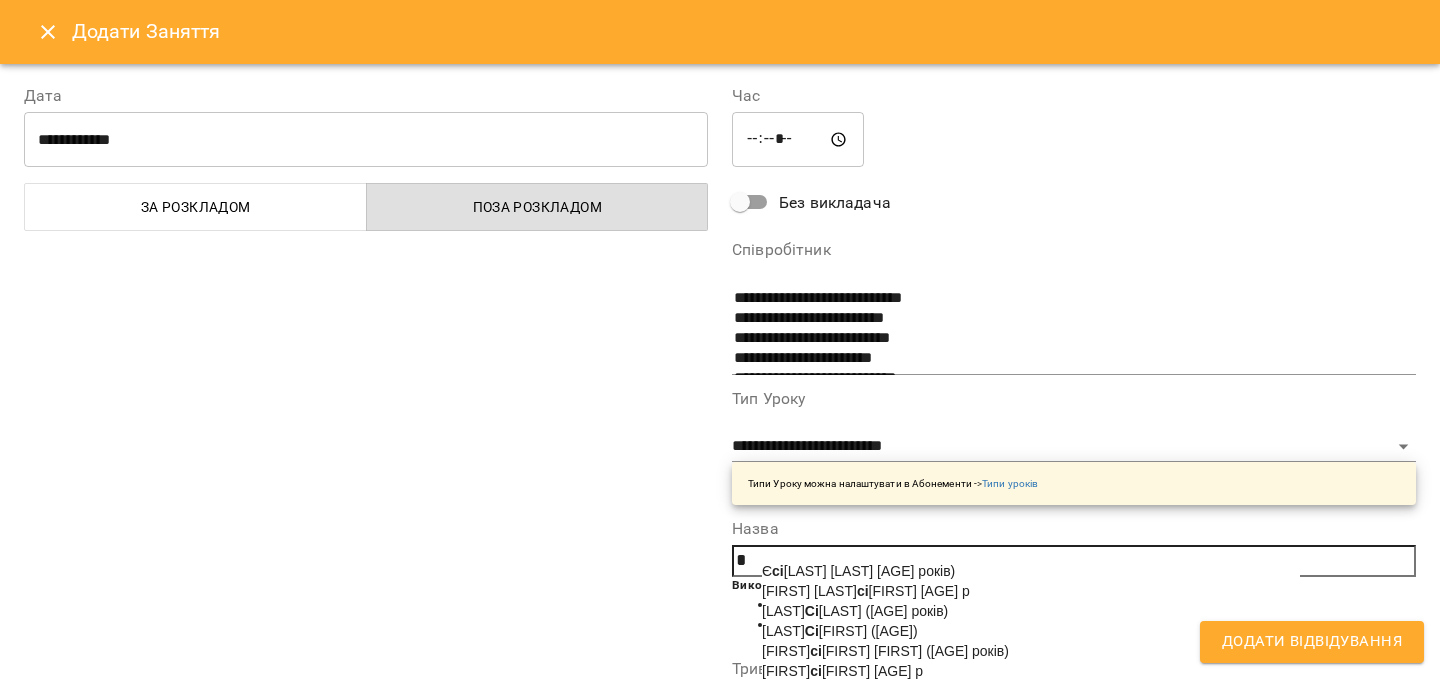 type 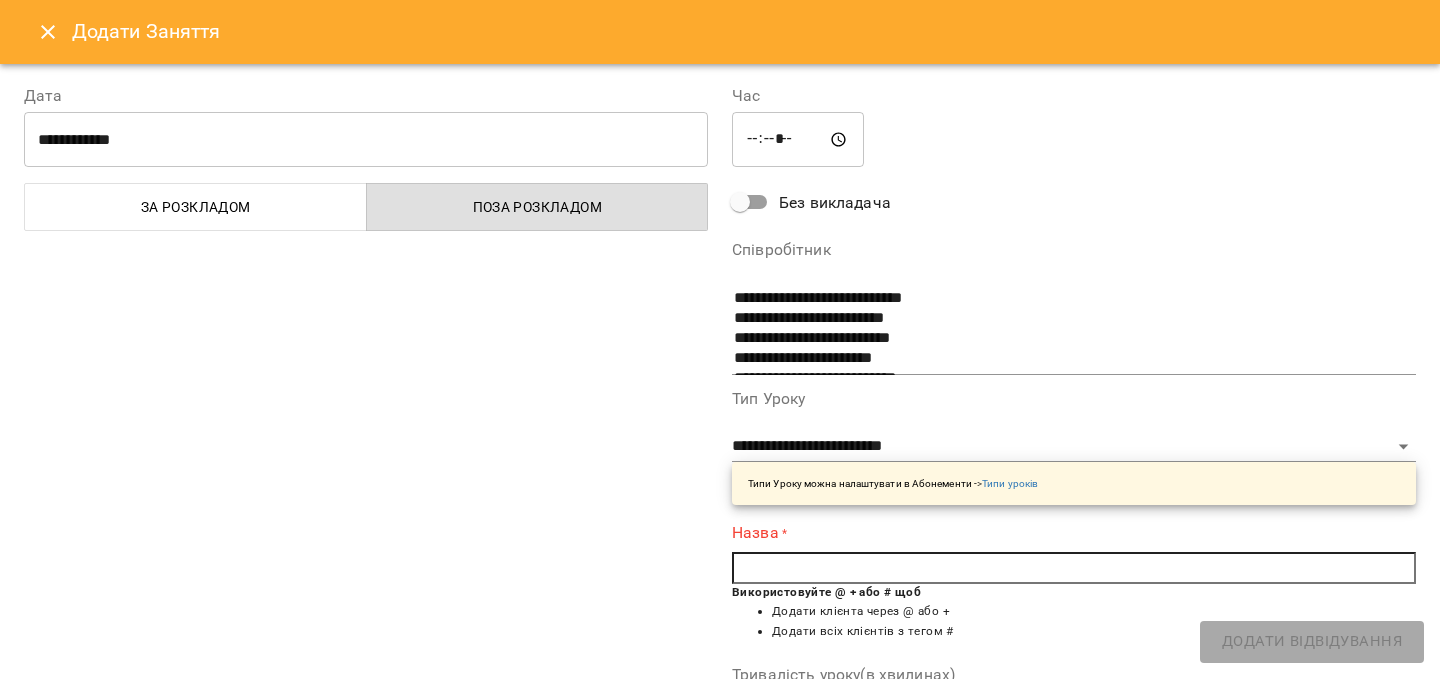 click at bounding box center [48, 32] 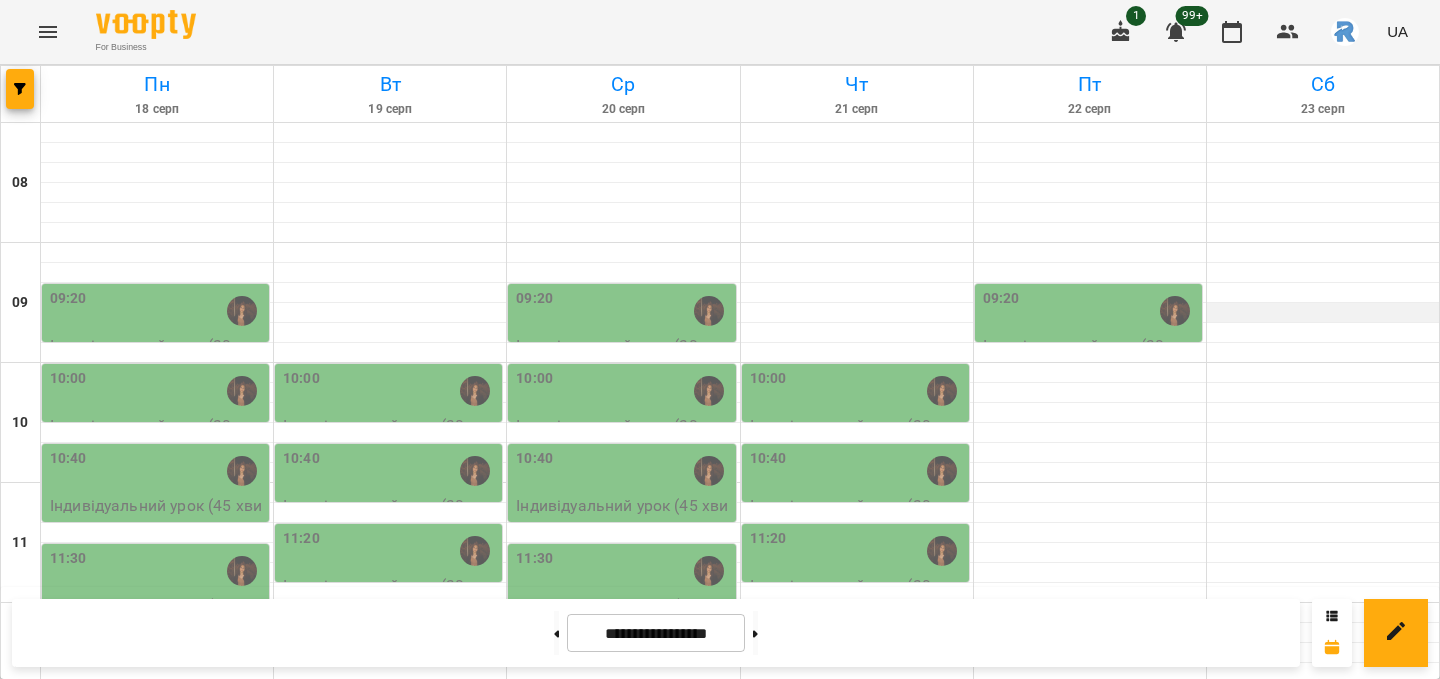 scroll, scrollTop: 55, scrollLeft: 0, axis: vertical 